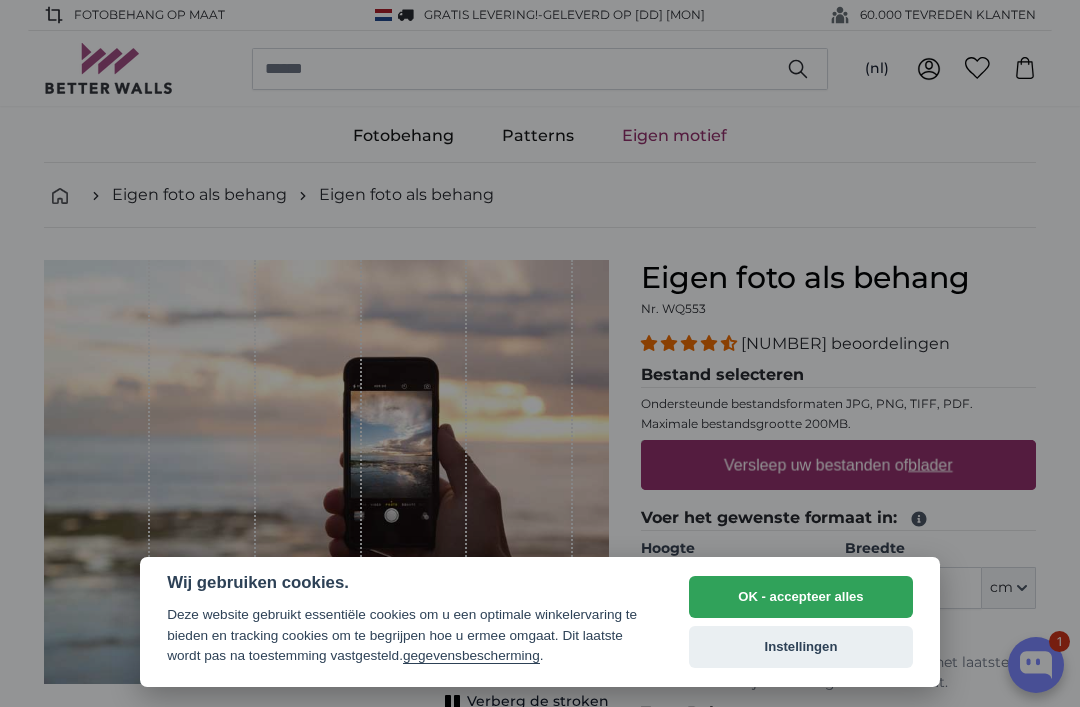 scroll, scrollTop: 0, scrollLeft: 0, axis: both 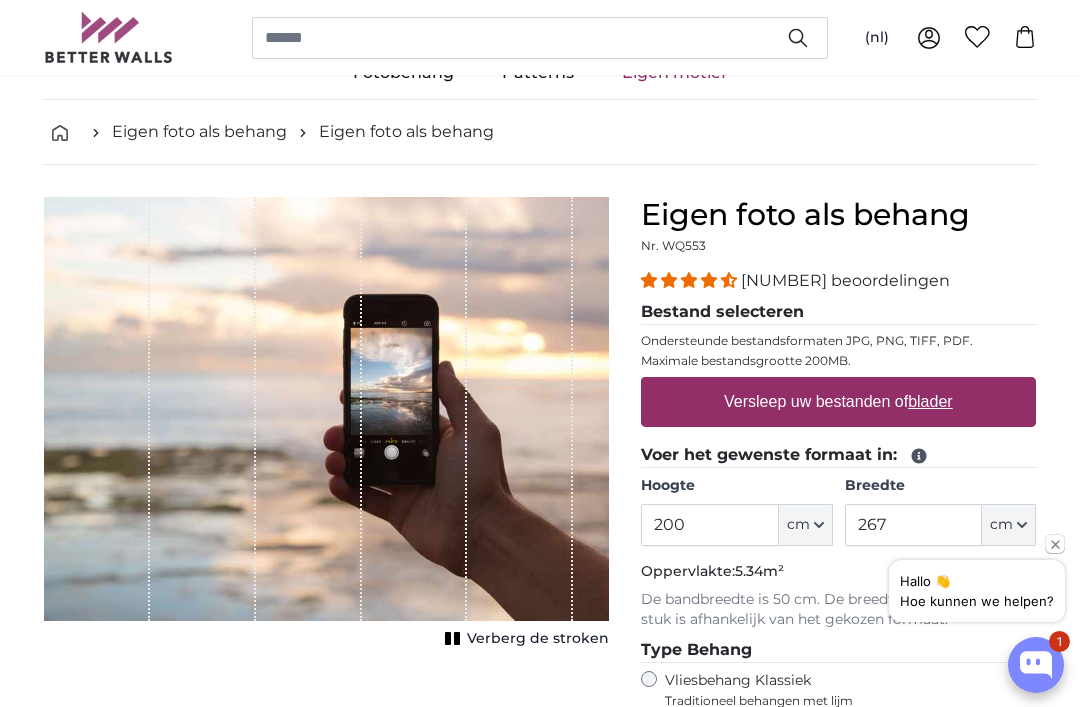 click on "Versleep uw bestanden of  blader" at bounding box center (838, 402) 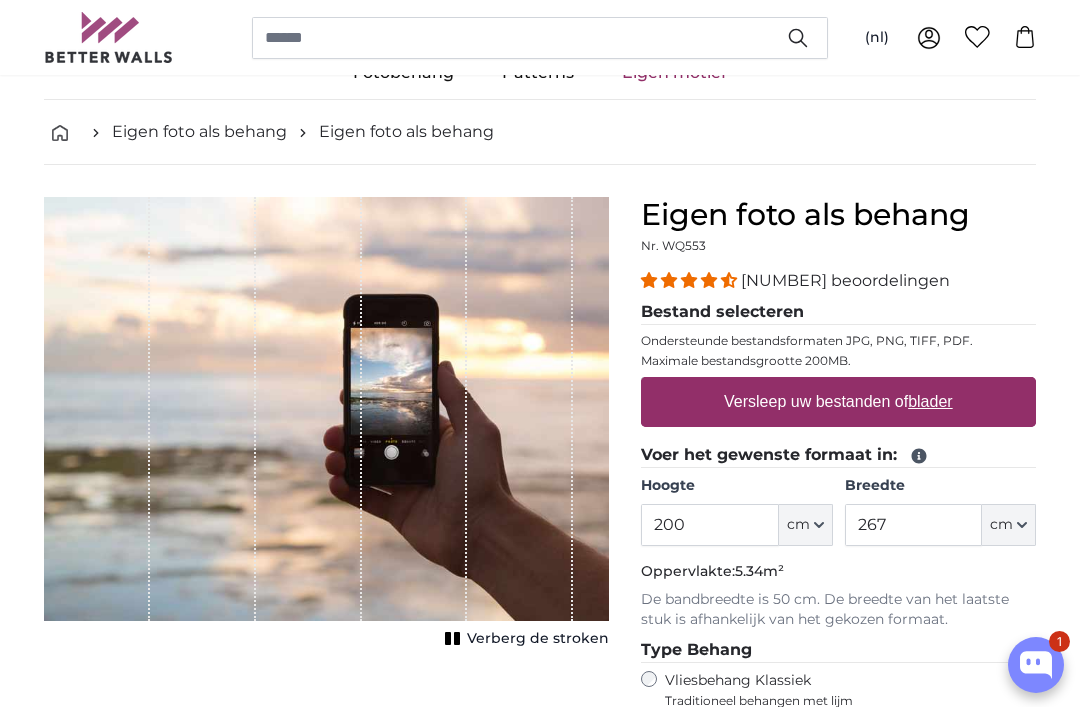 type on "**********" 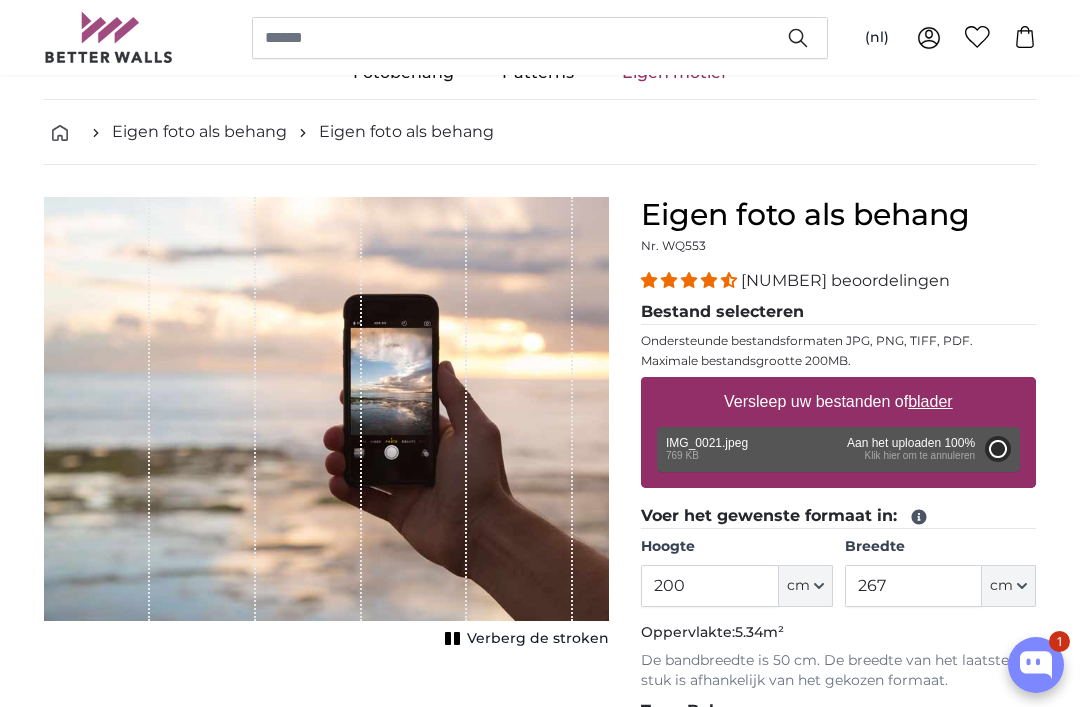 type on "101.4" 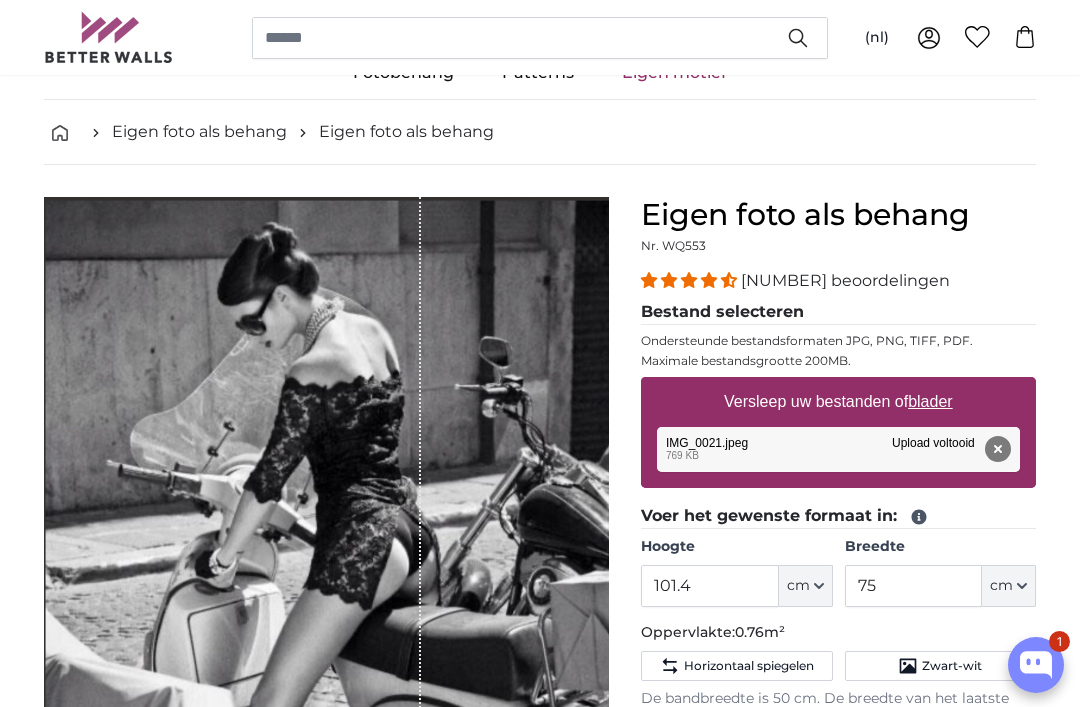 click on "cm" 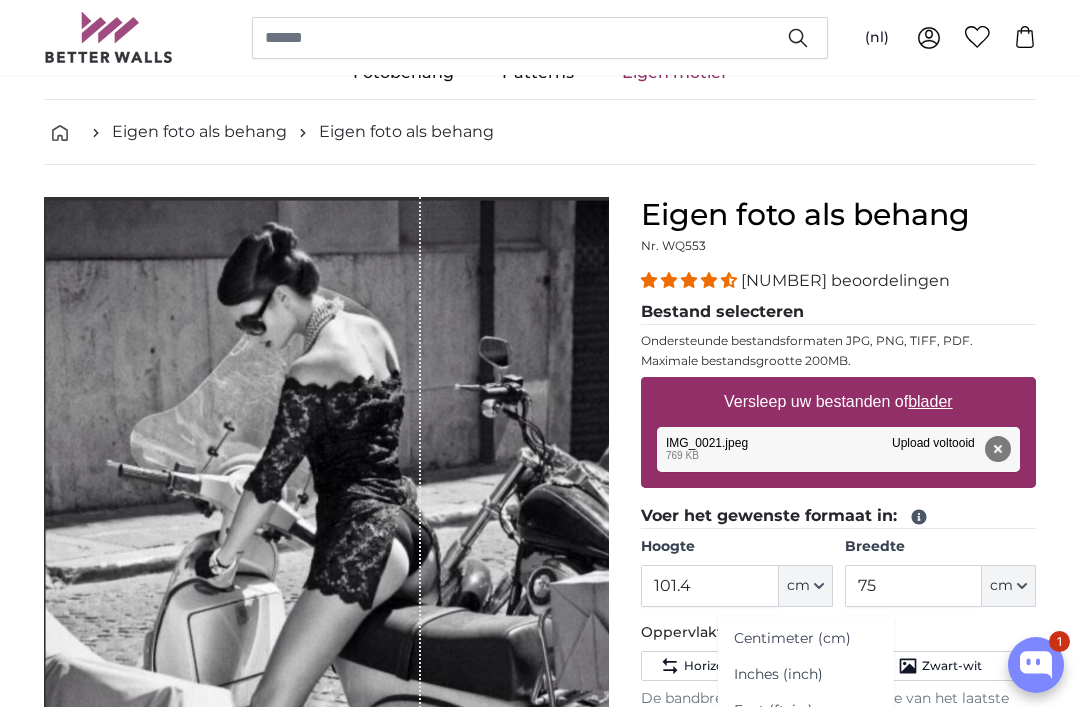 click on "cm" 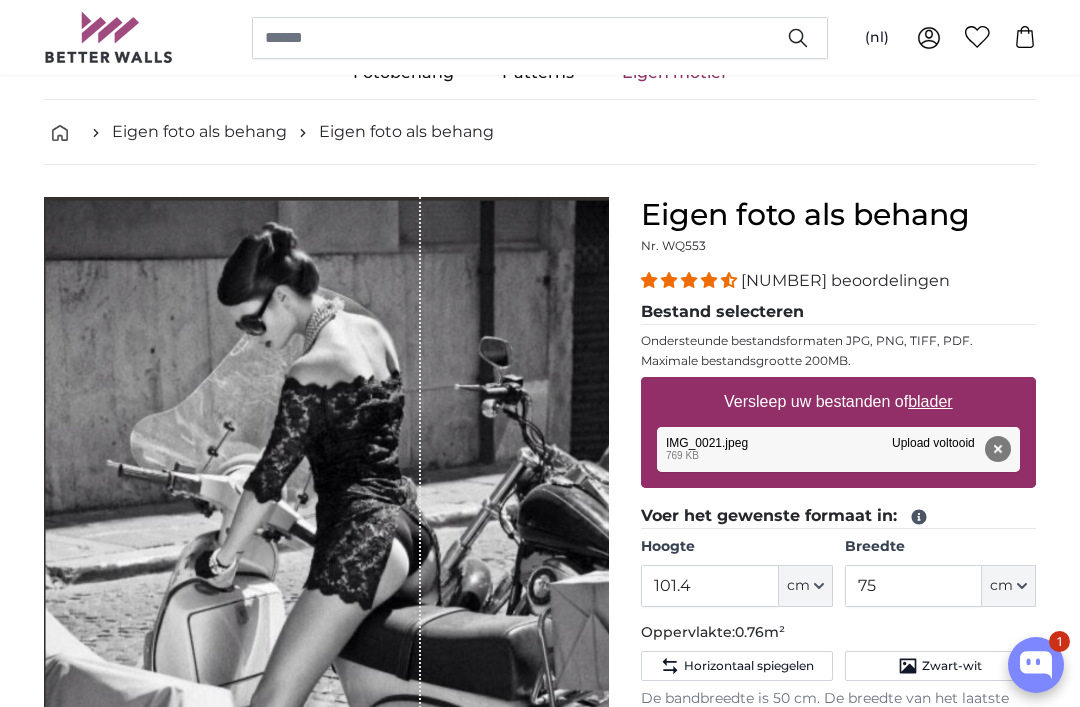 click on "cm" 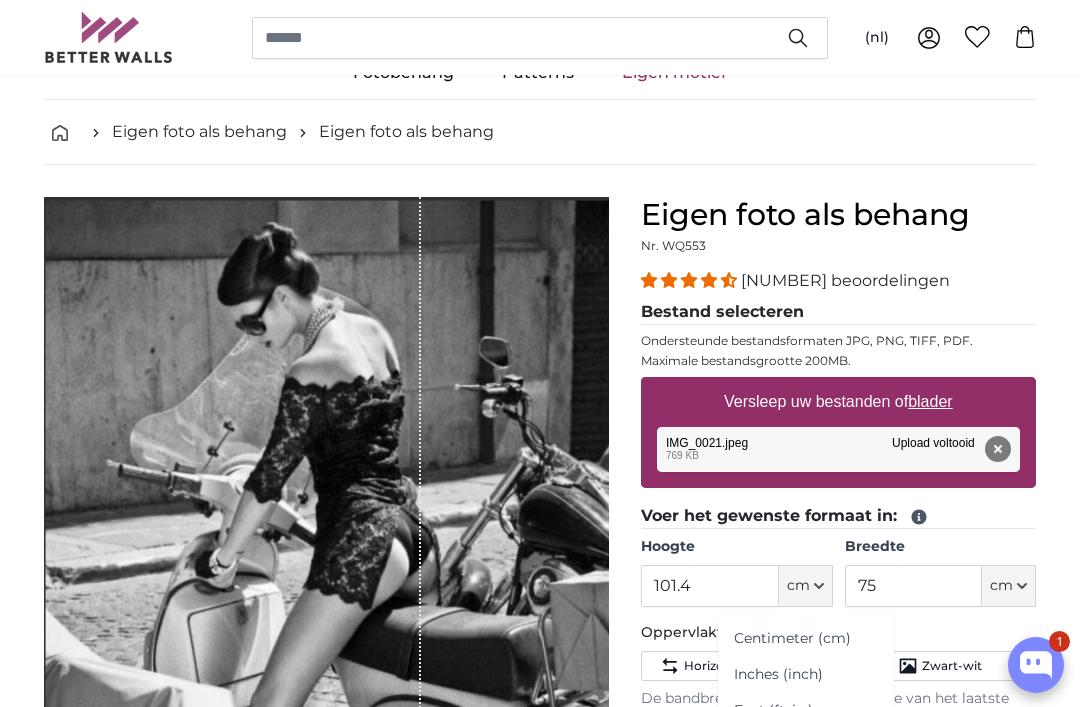 click on "Centimeter (cm)" 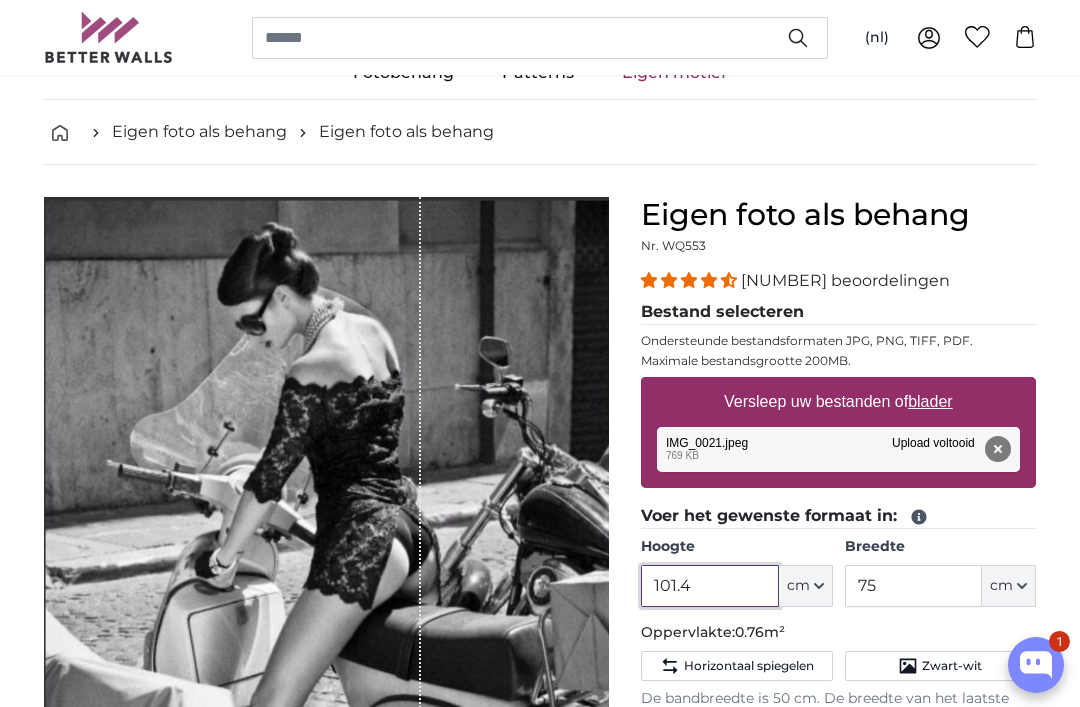 click on "101.4" at bounding box center (709, 586) 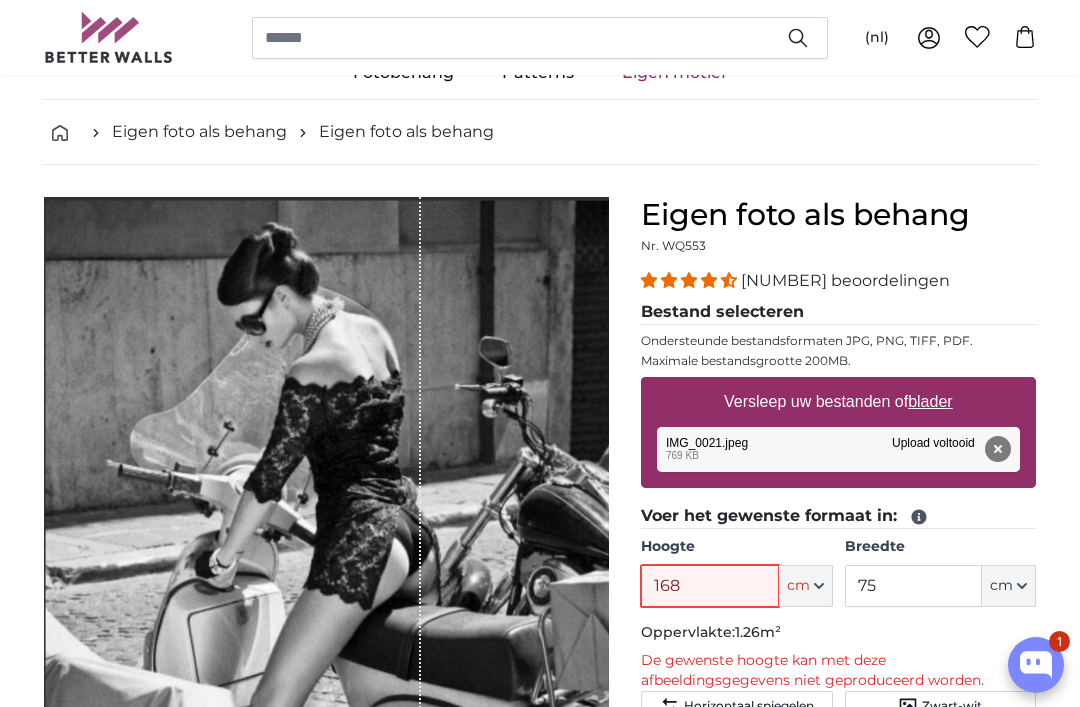 type on "168" 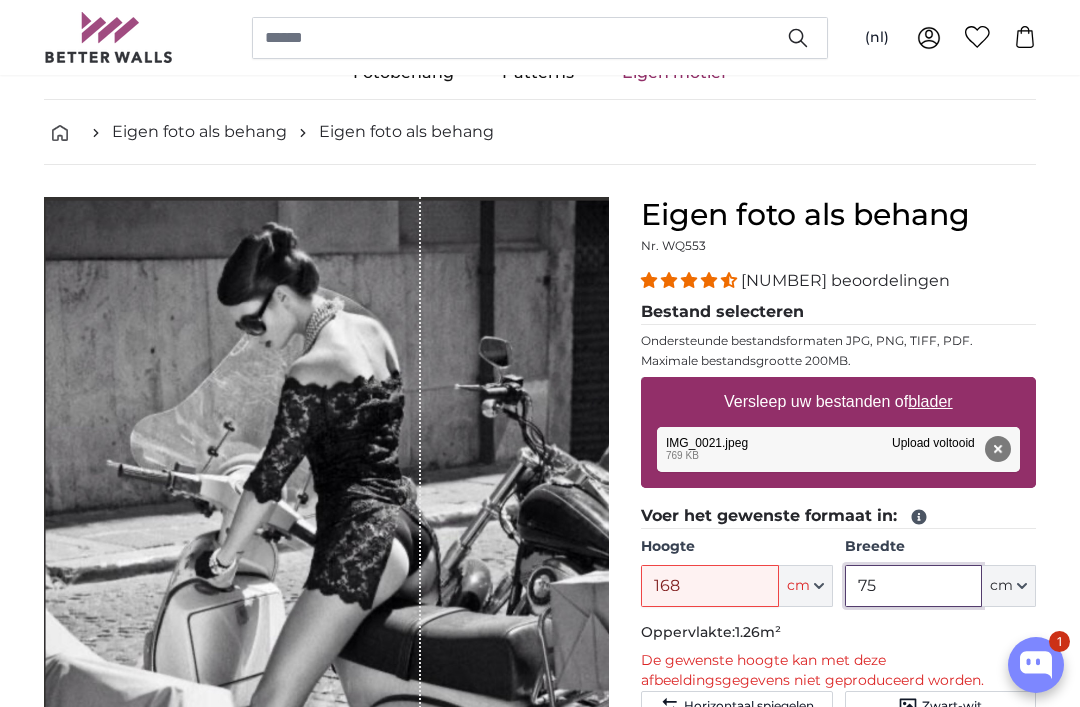 click on "75" at bounding box center (913, 586) 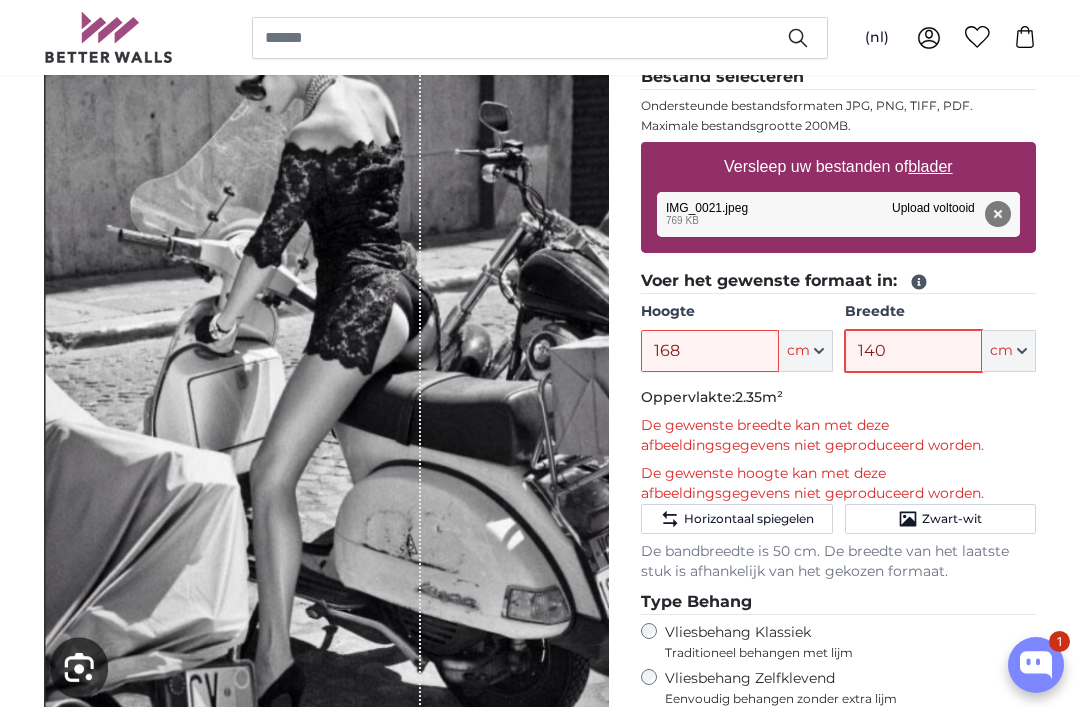 scroll, scrollTop: 297, scrollLeft: 0, axis: vertical 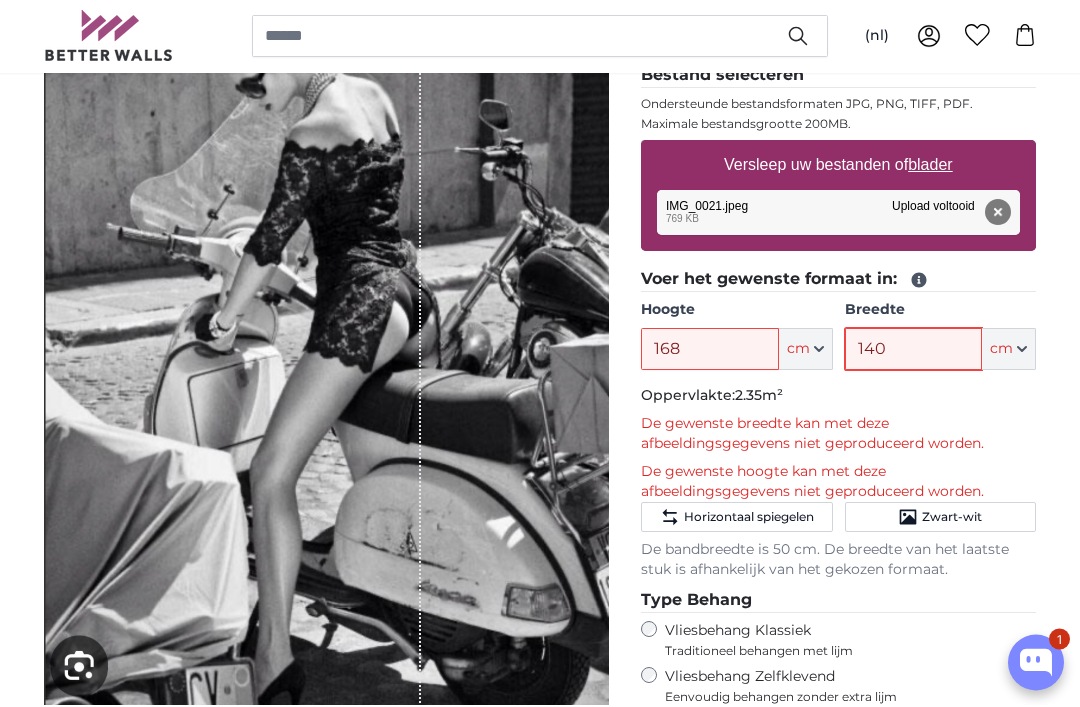 type on "140" 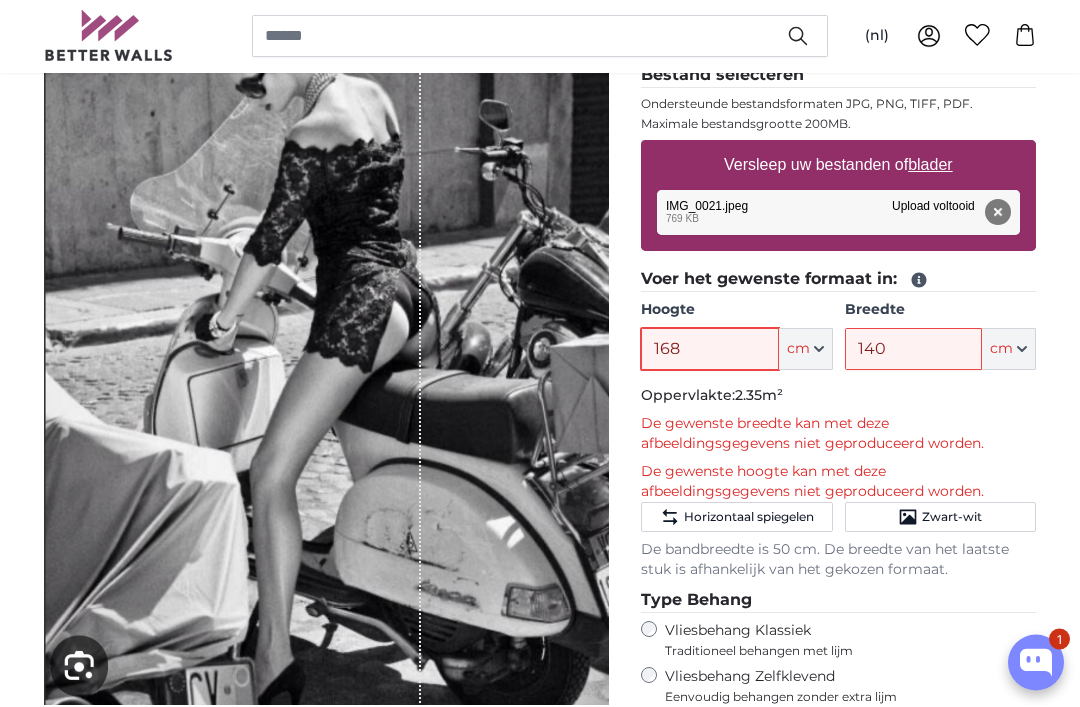click on "168" at bounding box center [709, 352] 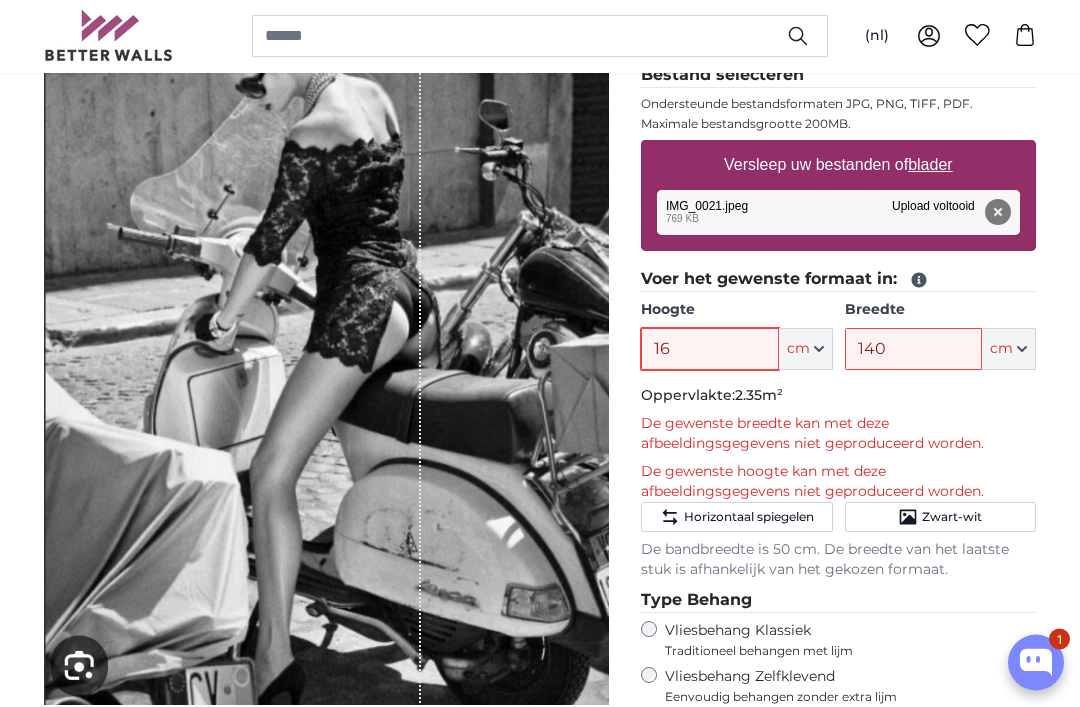 type on "1" 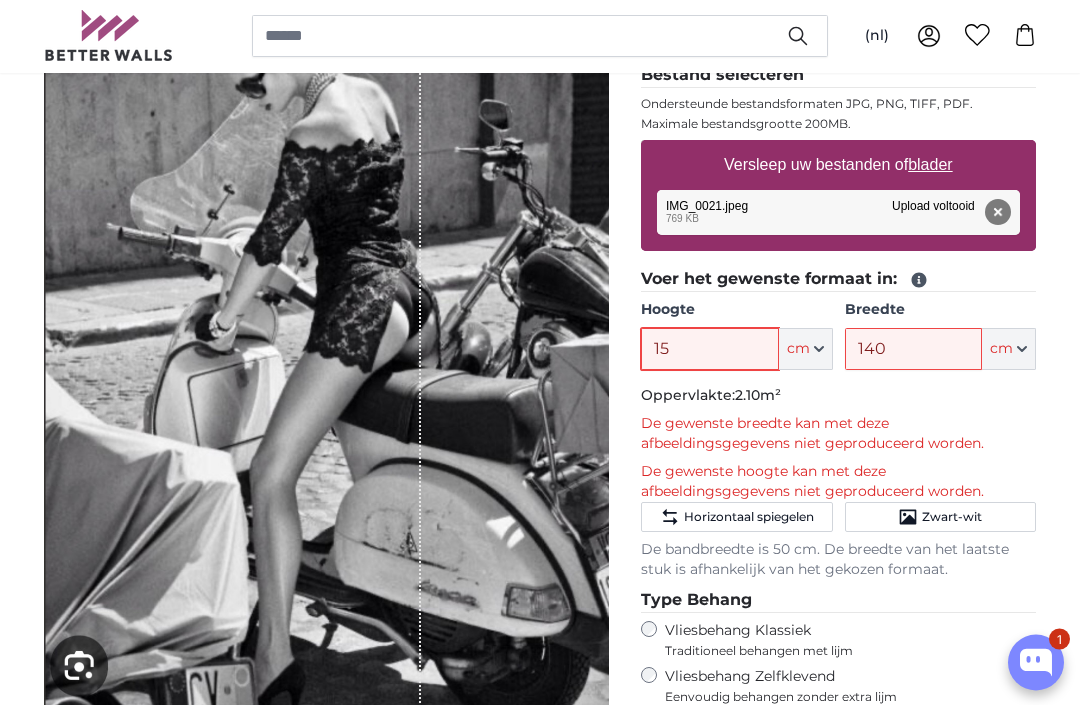 type on "1" 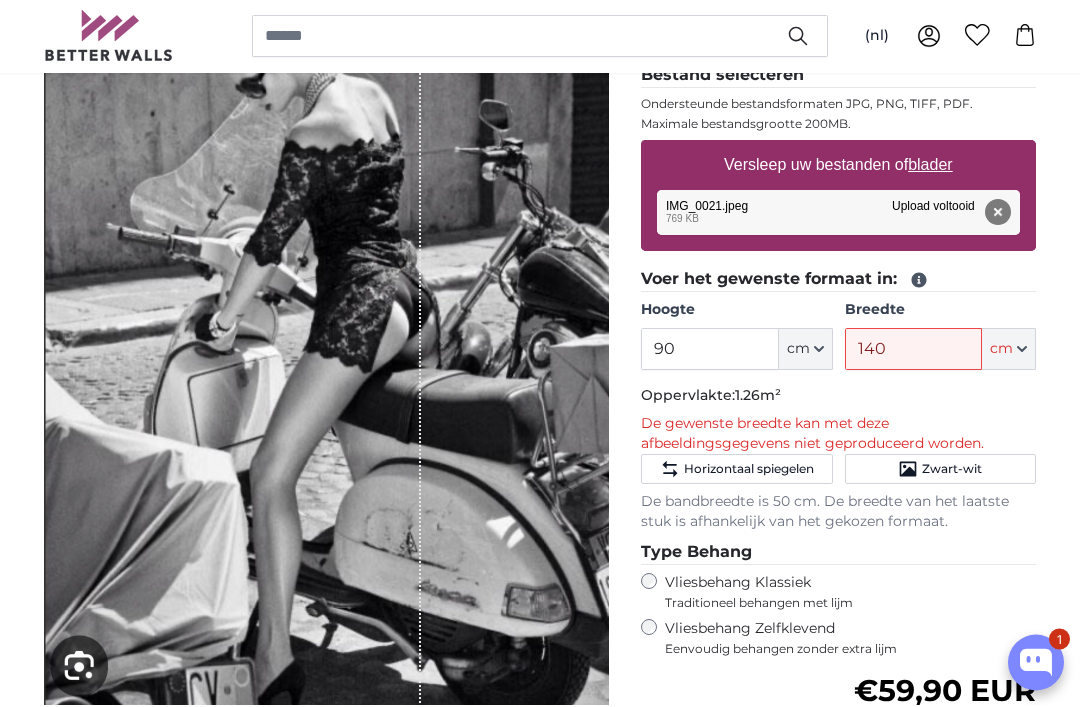 scroll, scrollTop: 1463, scrollLeft: 0, axis: vertical 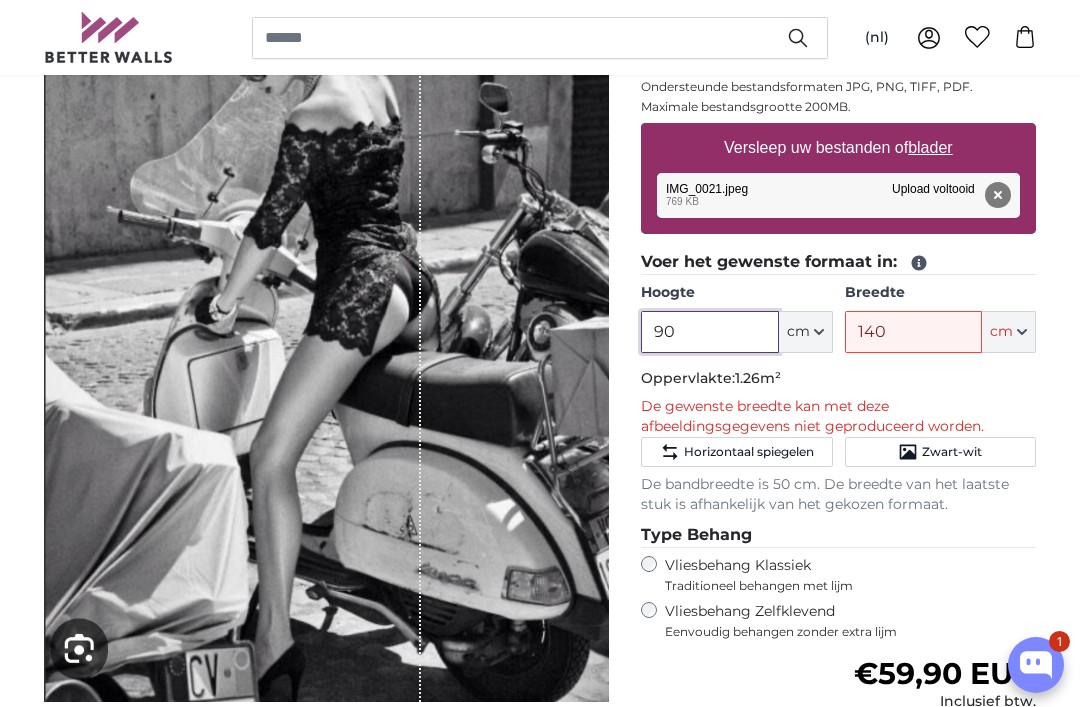 click on "90" at bounding box center [709, 332] 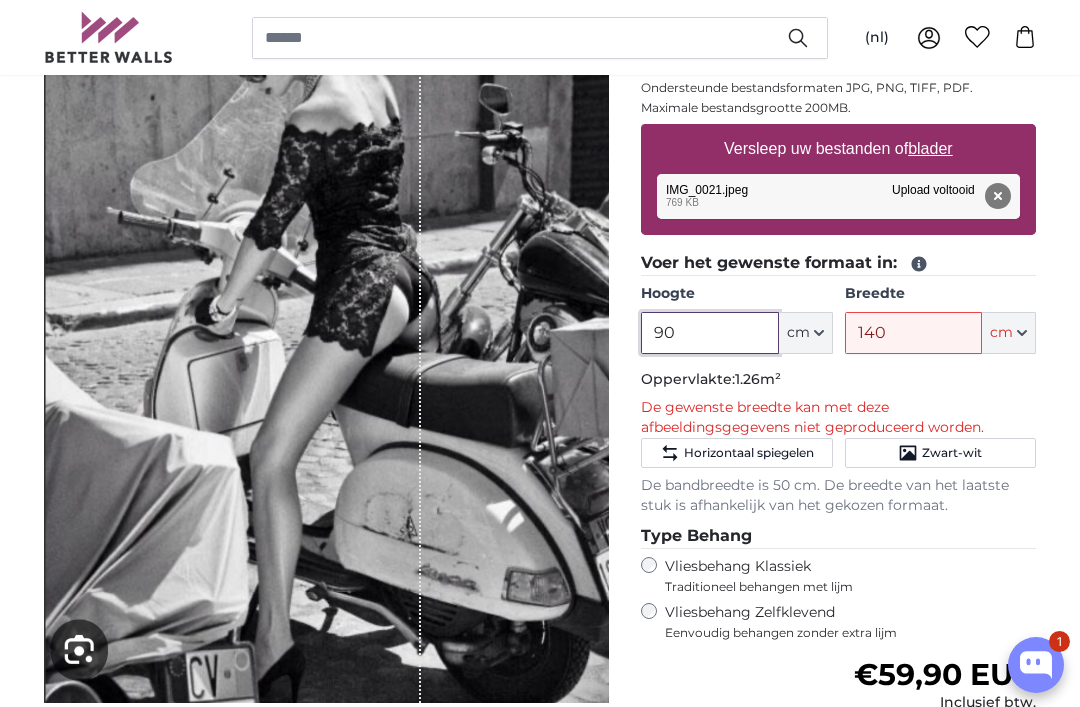 type on "9" 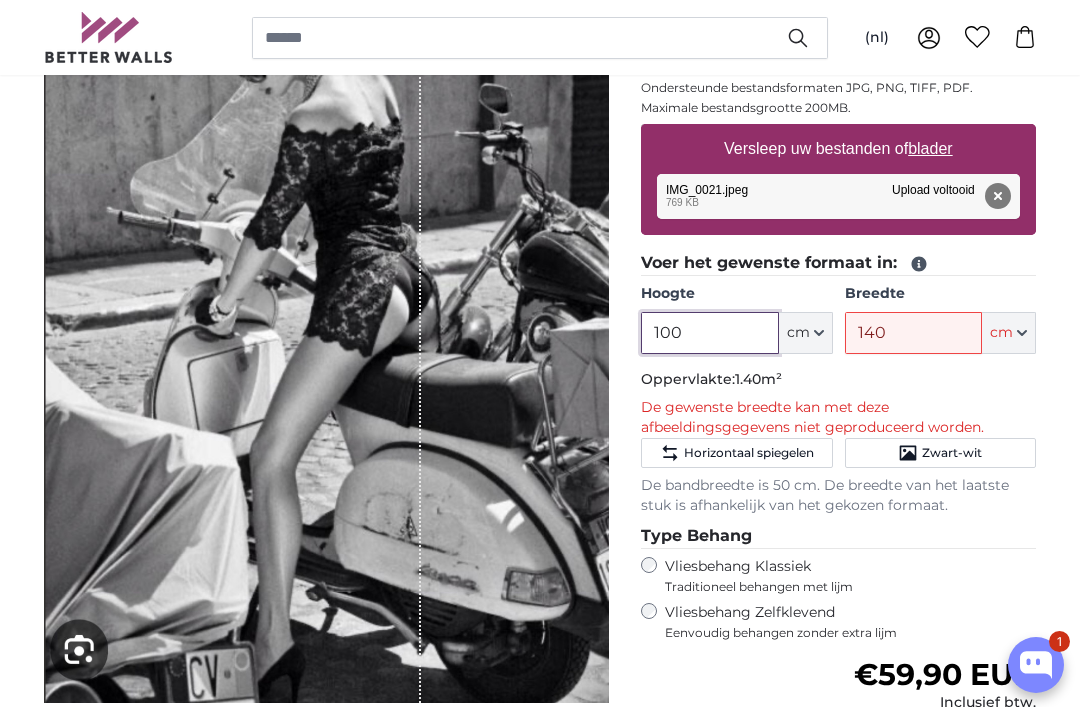 click on "100" at bounding box center (709, 333) 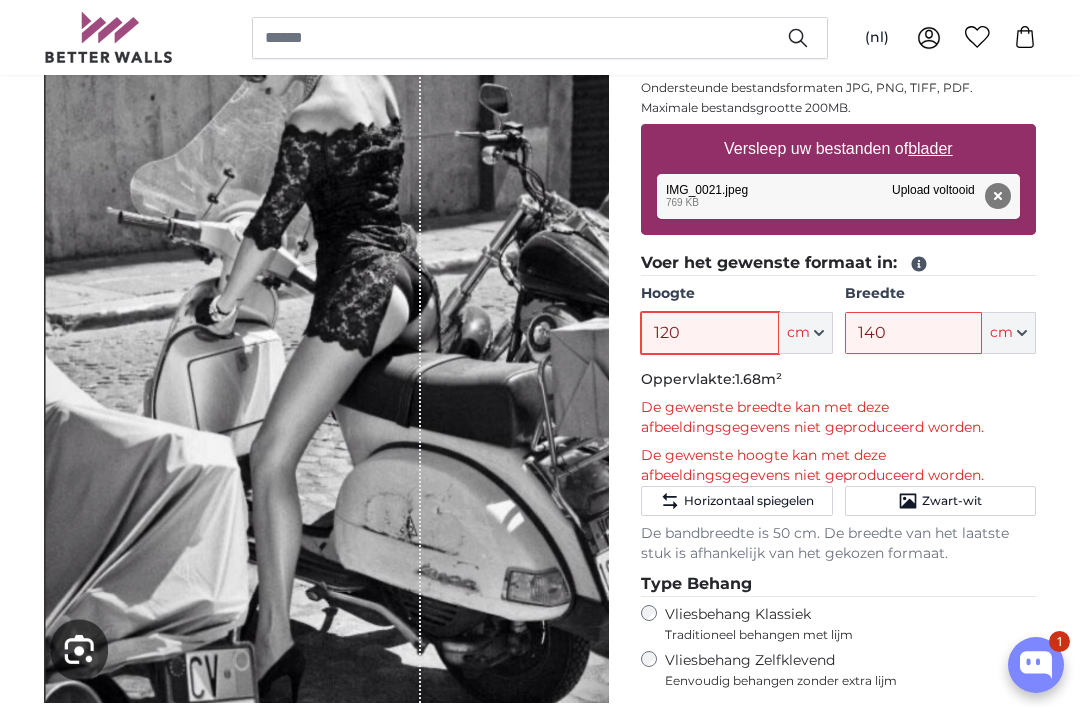 click on "120" at bounding box center [709, 333] 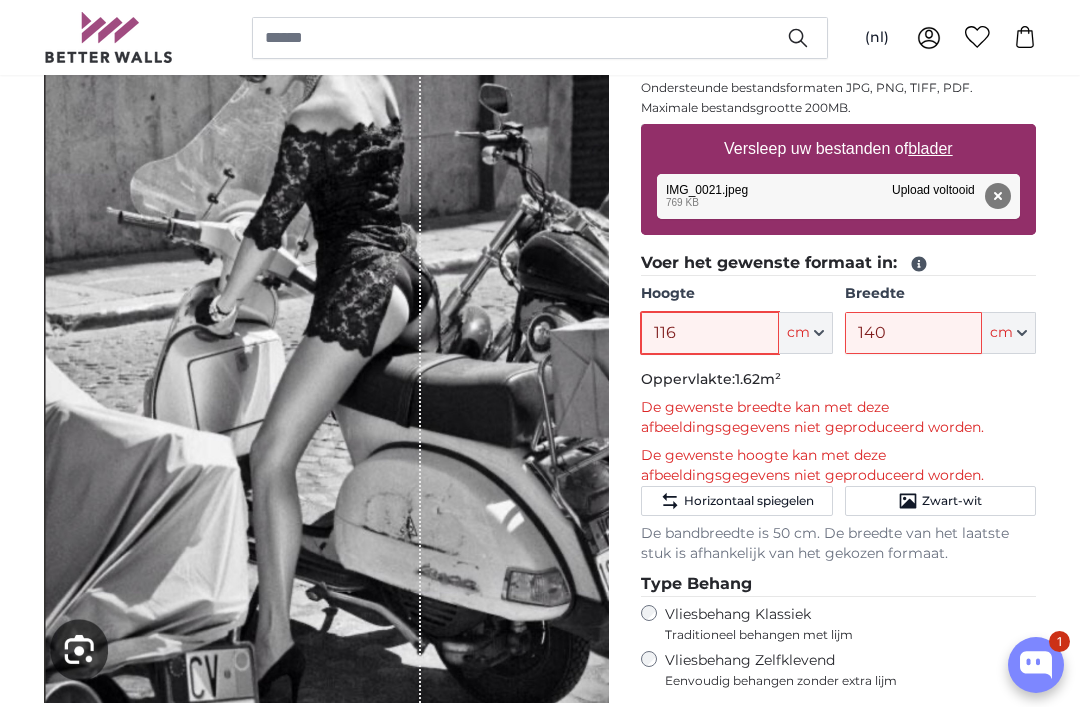 type on "116" 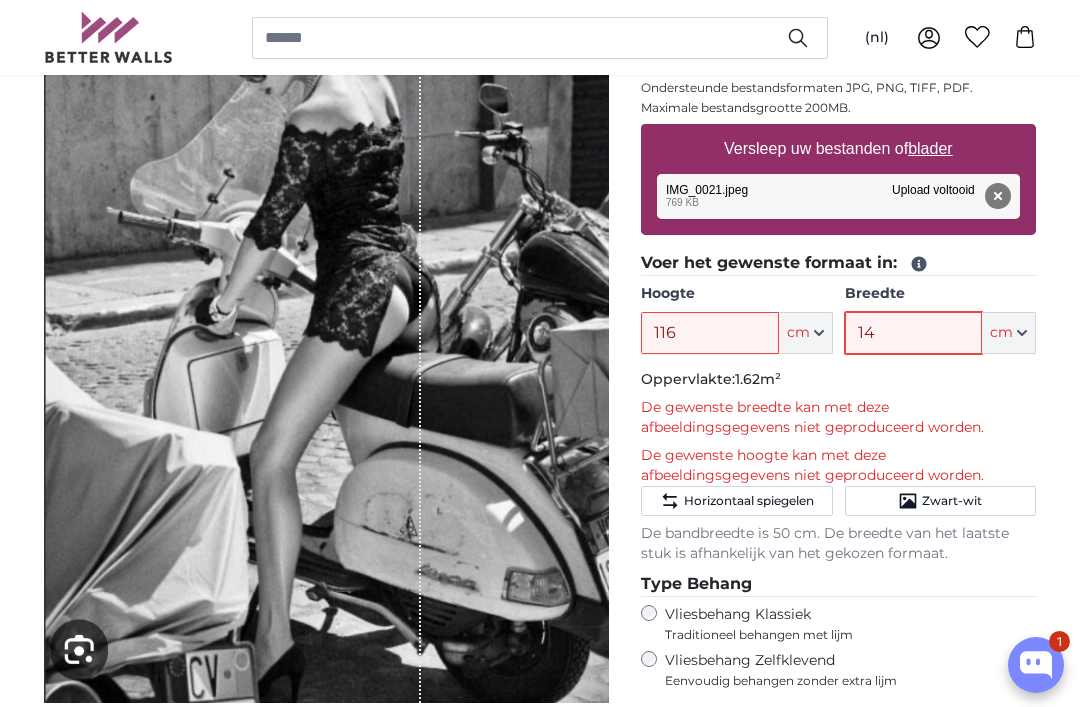type on "1" 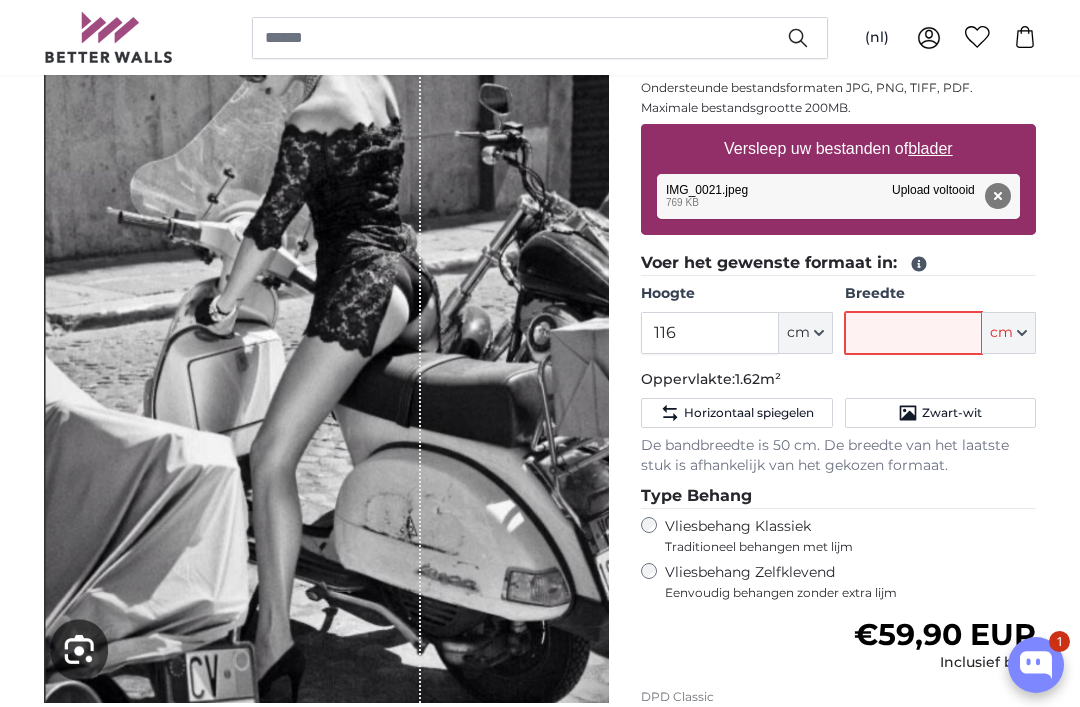 type 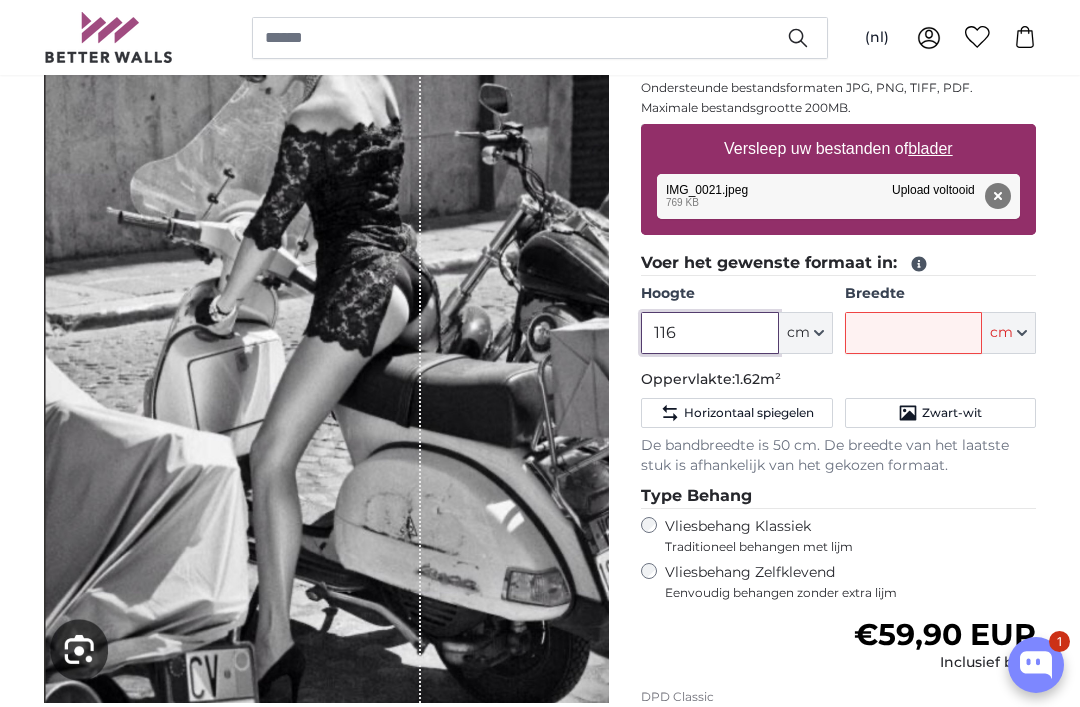 click on "116" at bounding box center (709, 333) 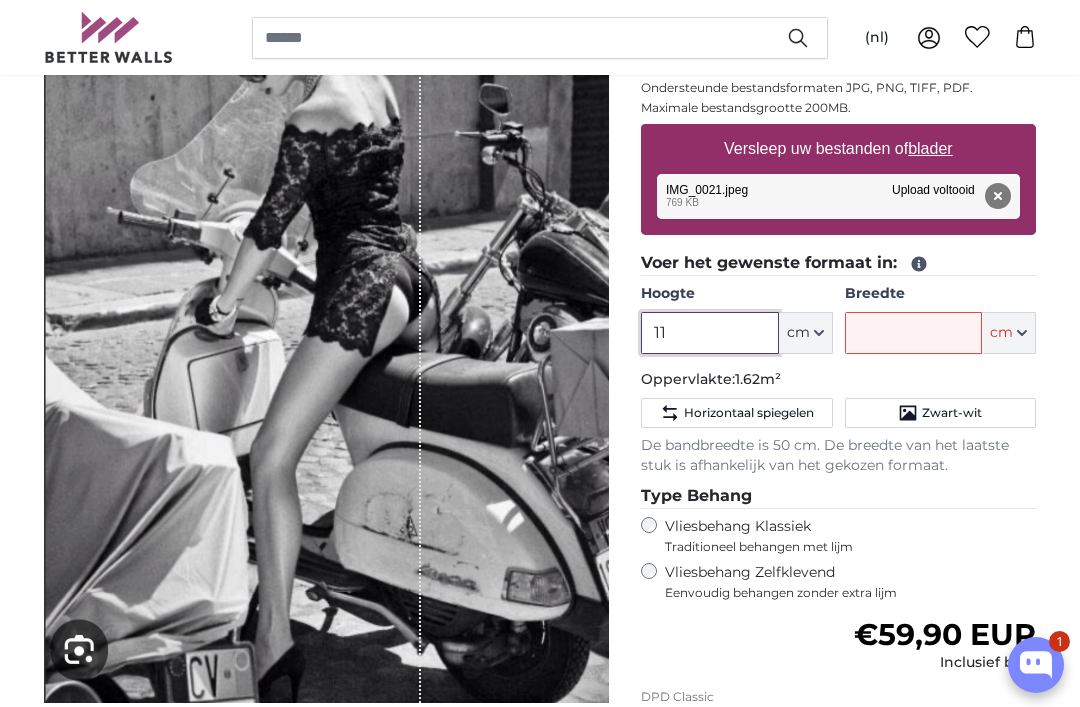 type on "1" 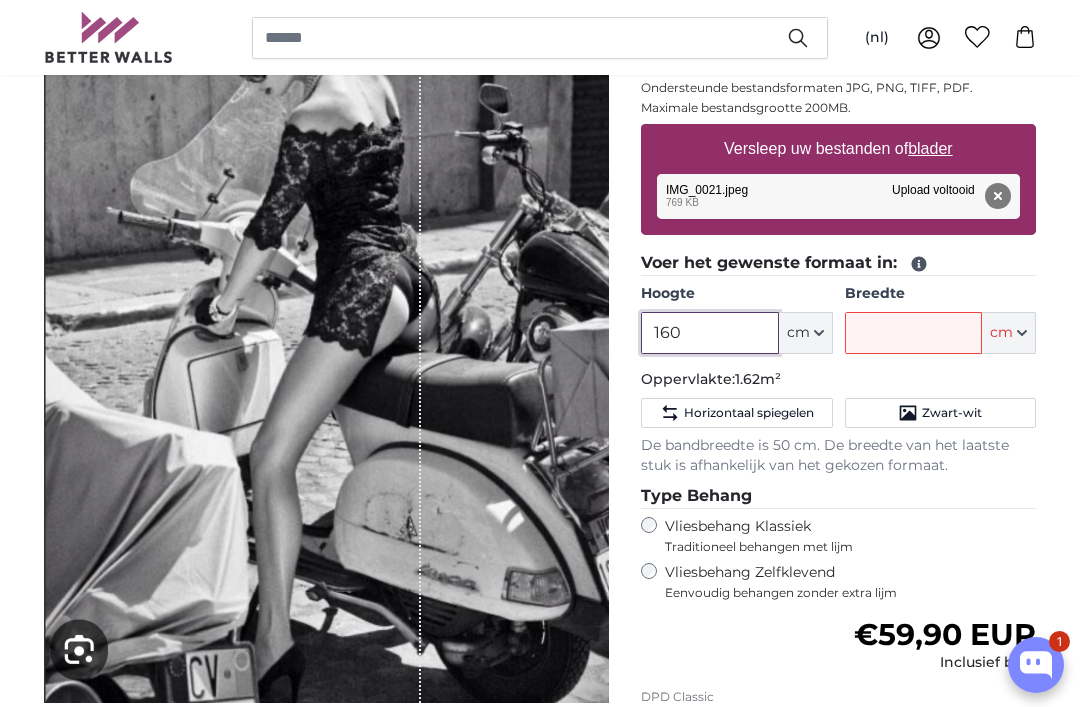 type on "160" 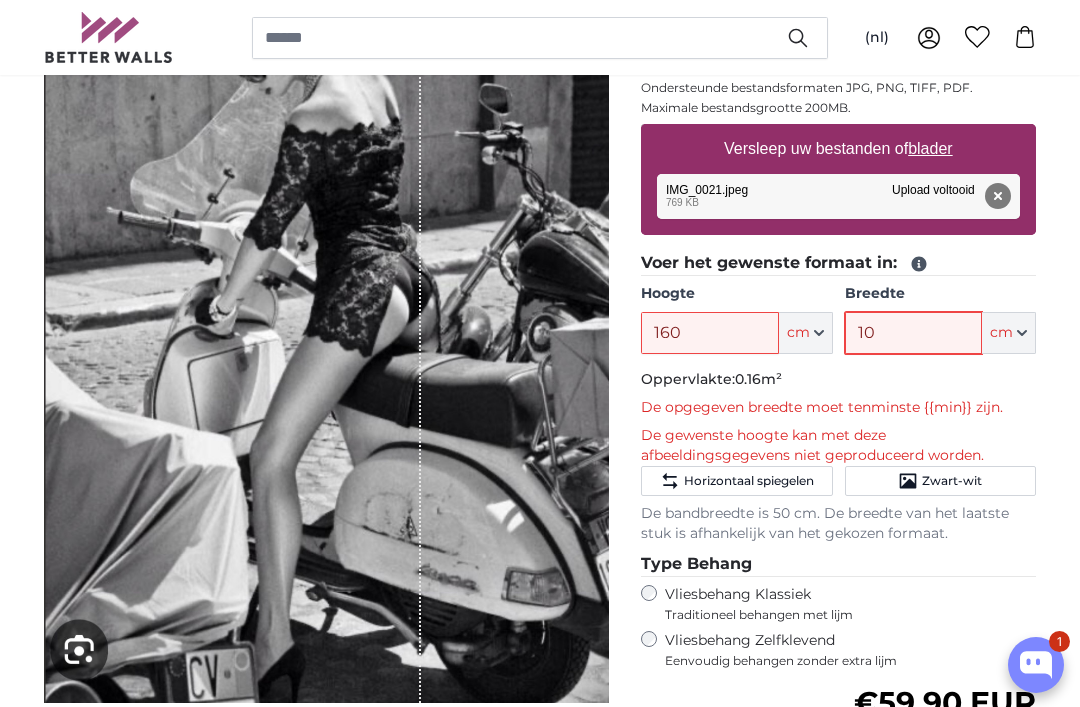 type on "1" 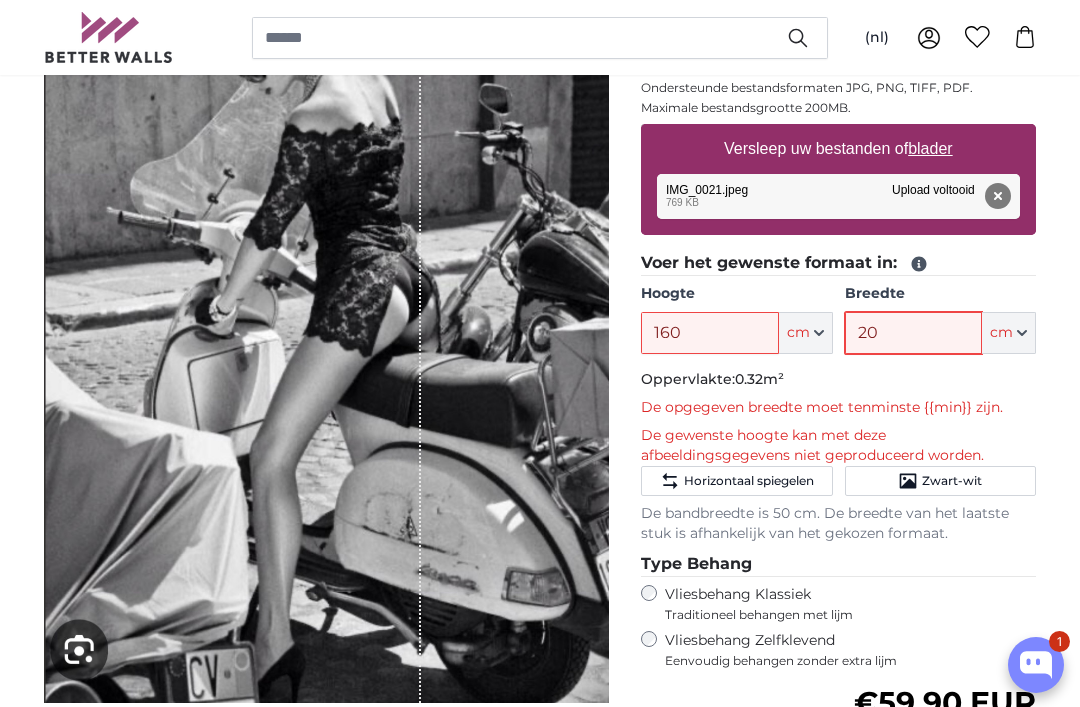 type on "2" 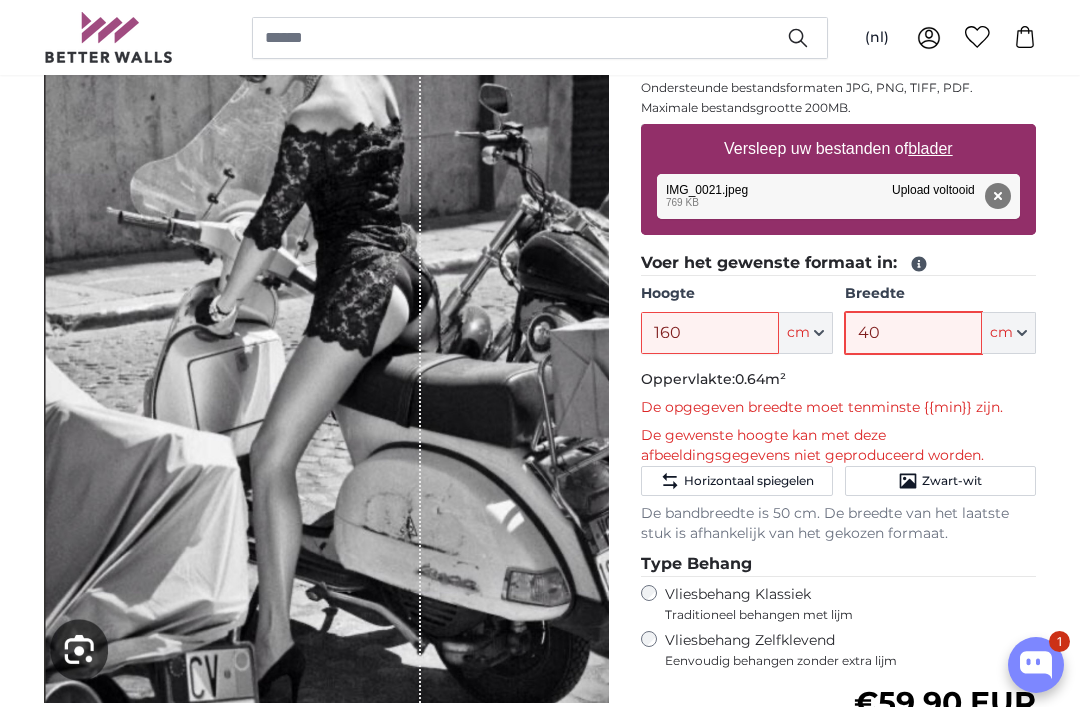 type on "4" 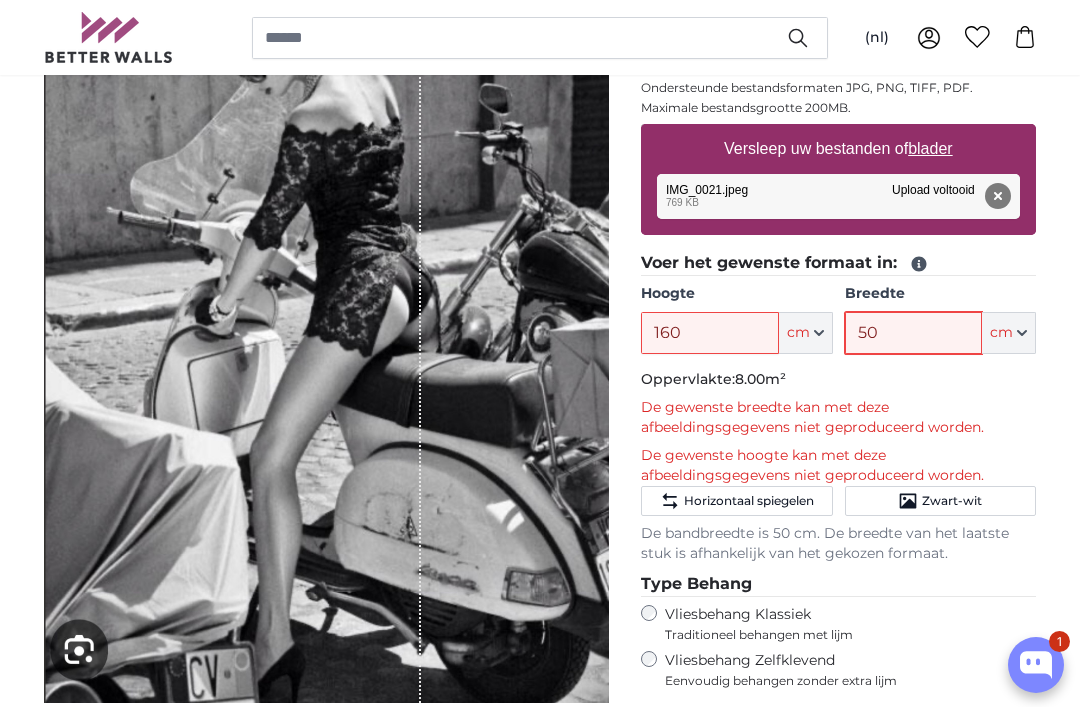 type on "5" 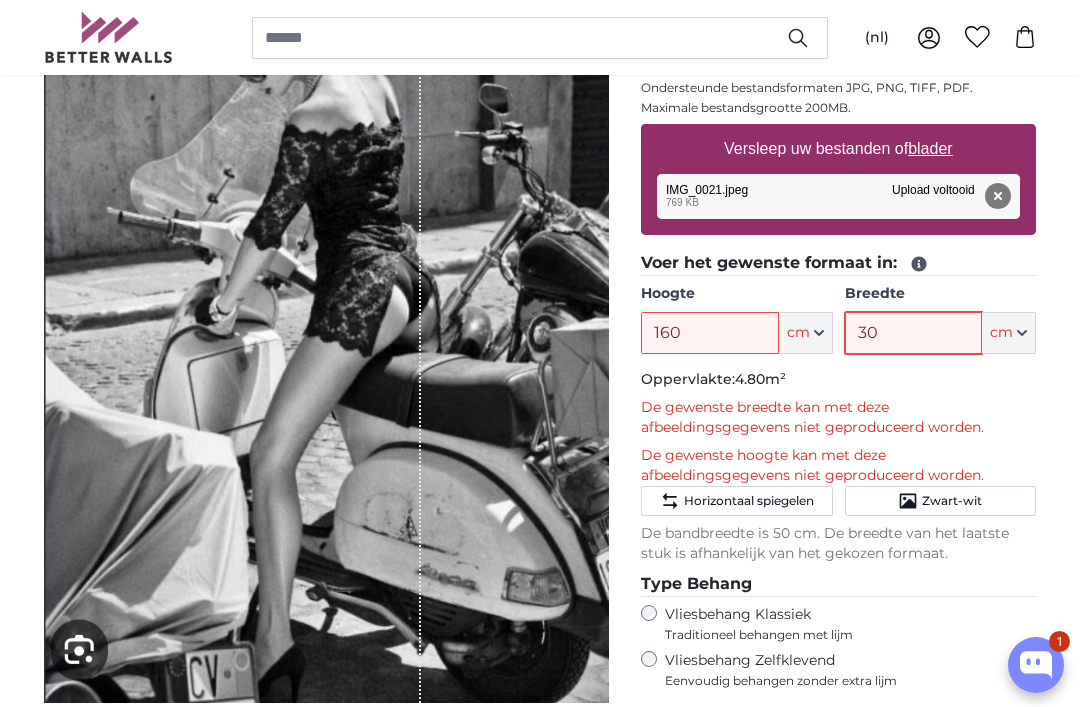 type on "3" 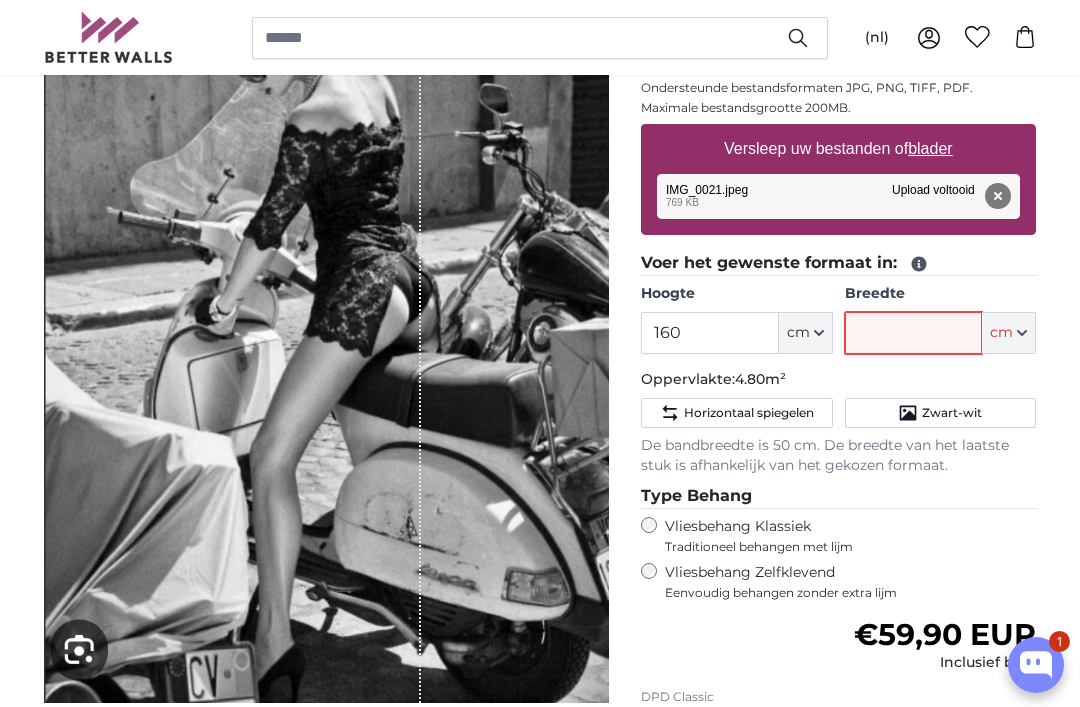 type on "1" 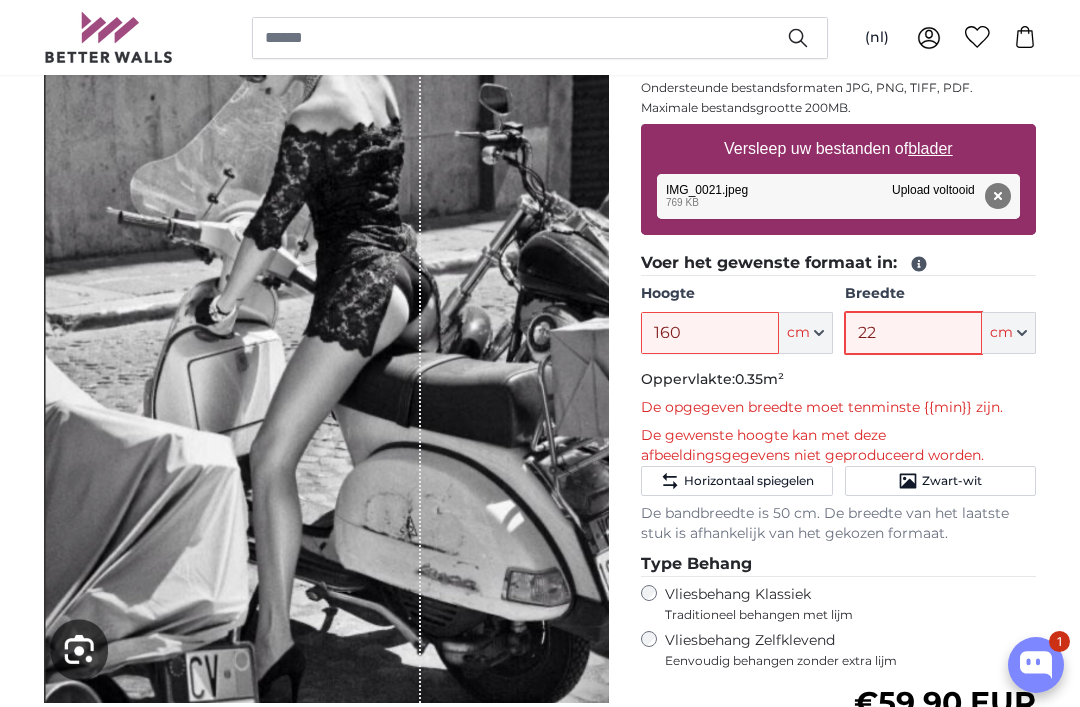 type on "2" 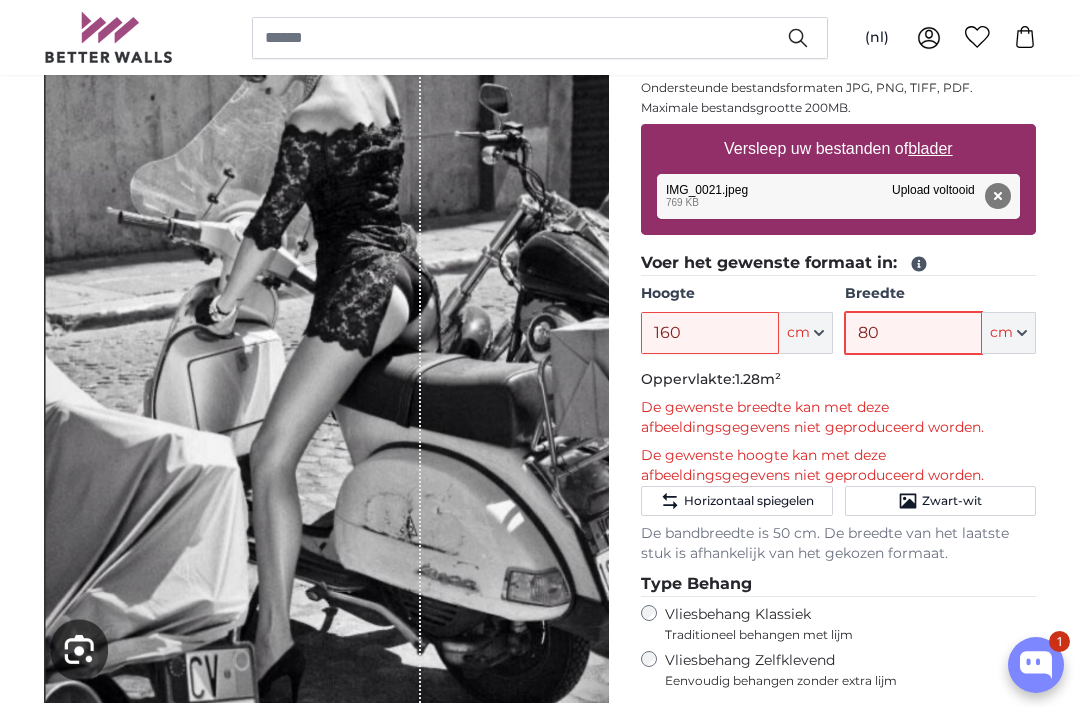 type on "8" 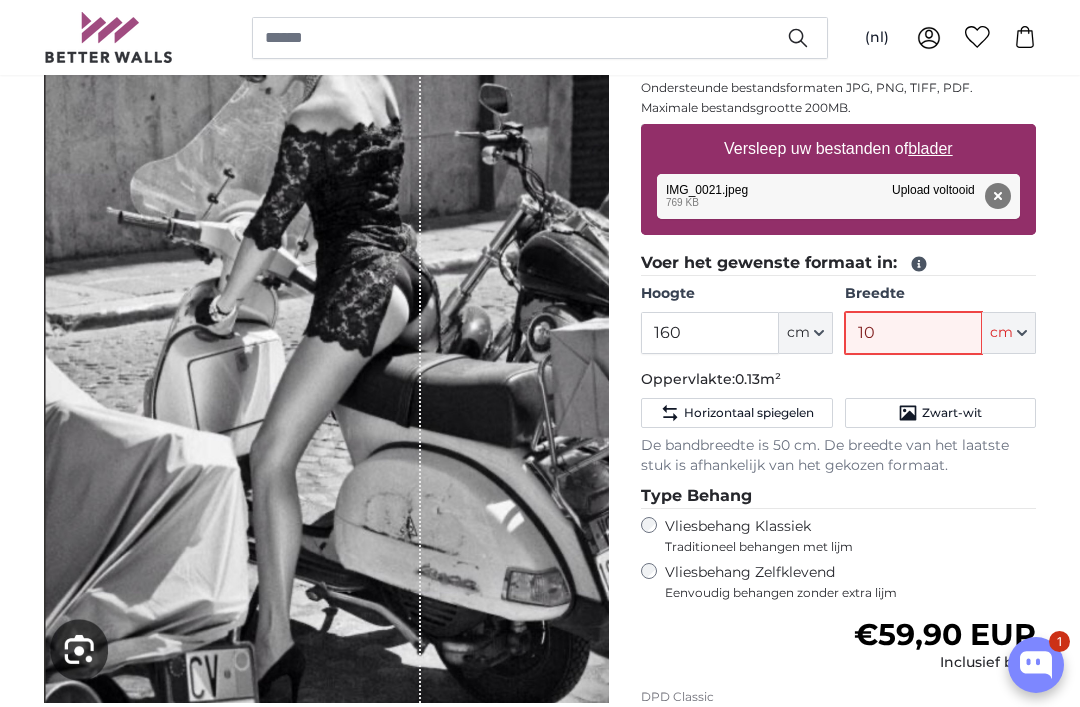 type on "1" 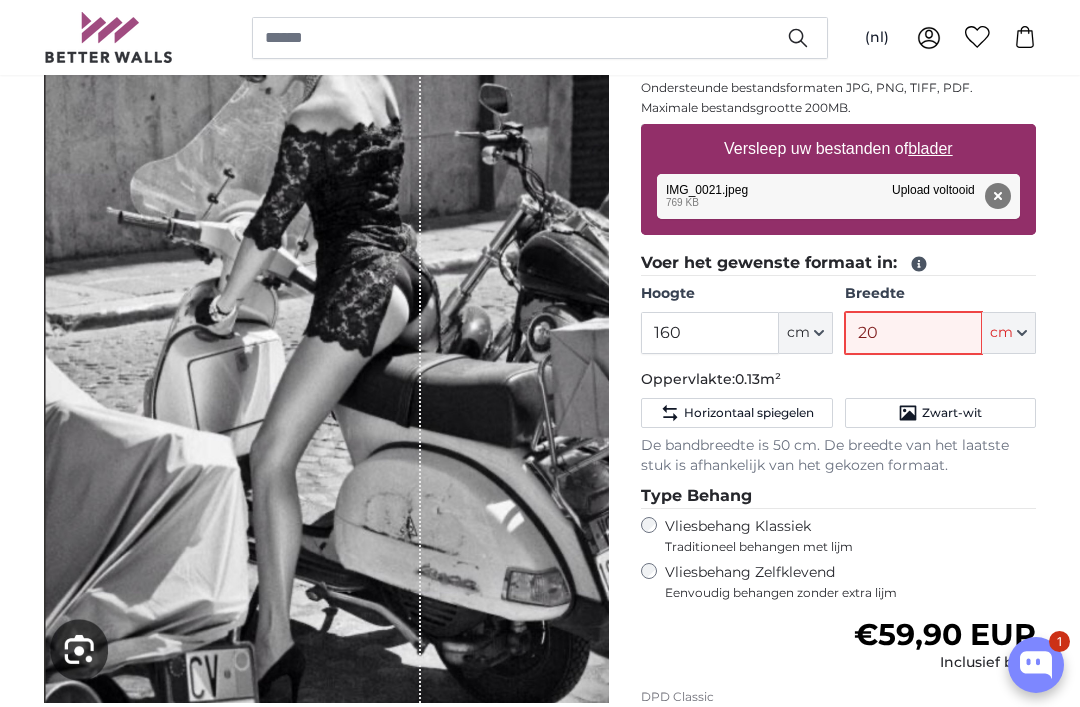 type on "2" 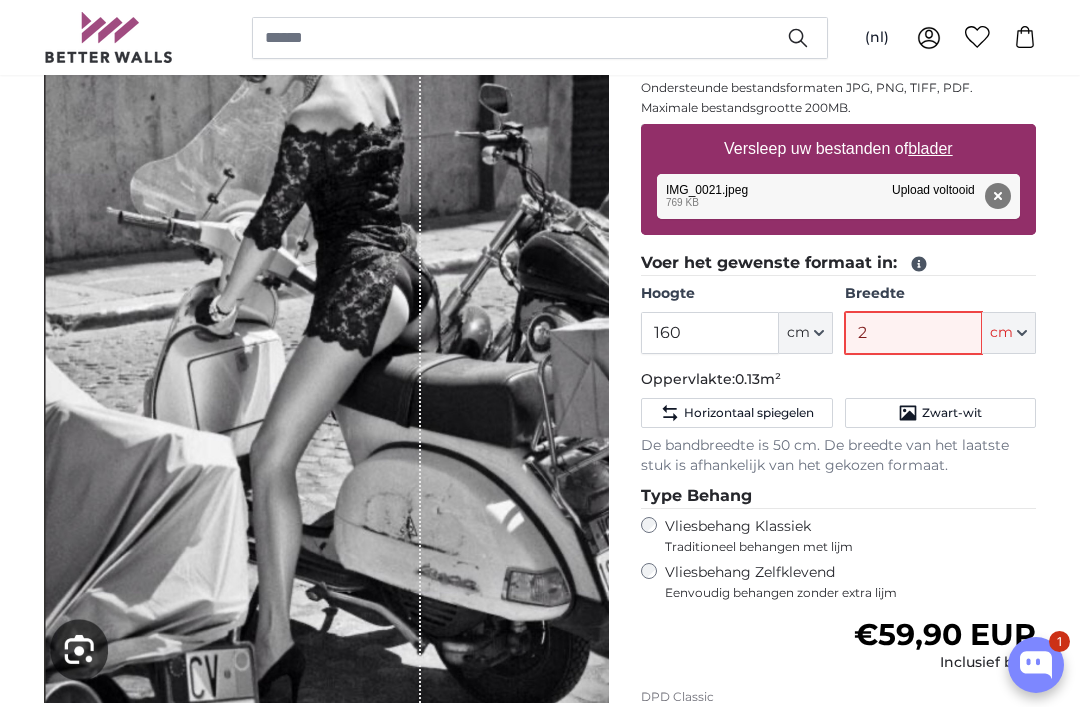 type 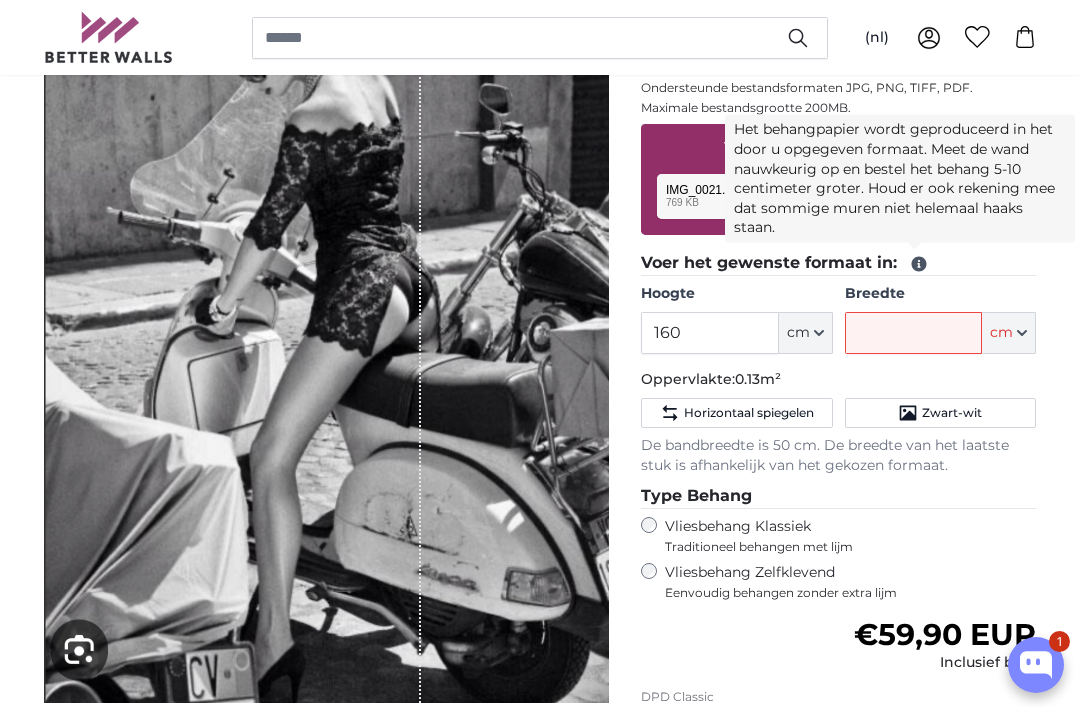 click 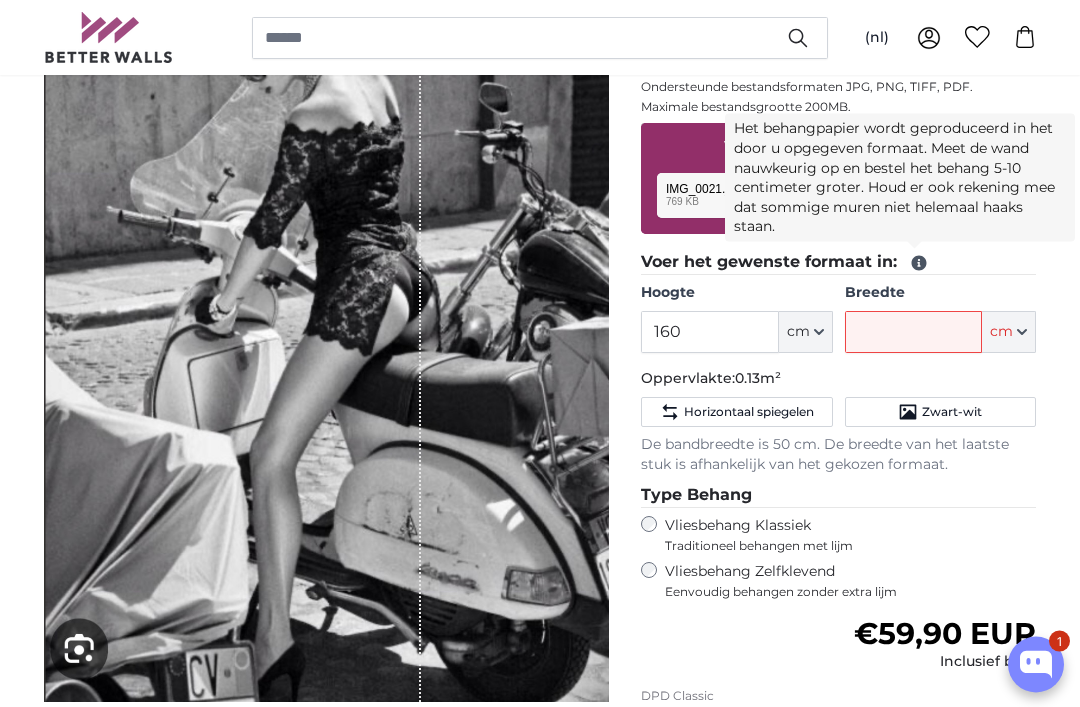 scroll, scrollTop: 317, scrollLeft: 0, axis: vertical 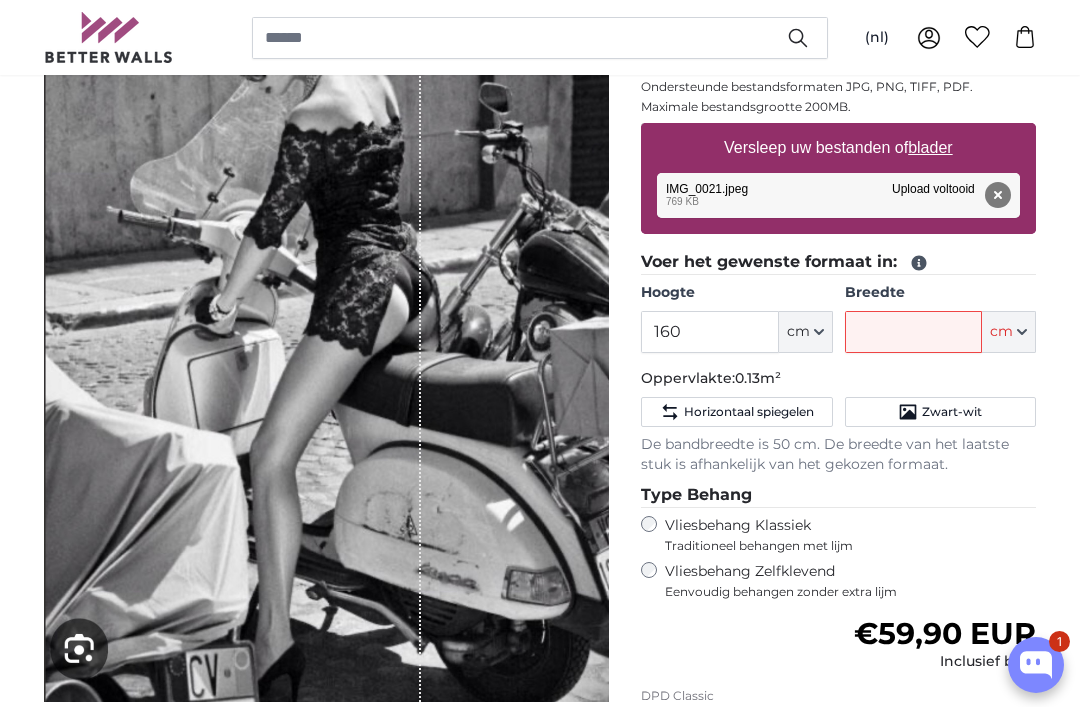 click on "Voer het gewenste formaat in:" 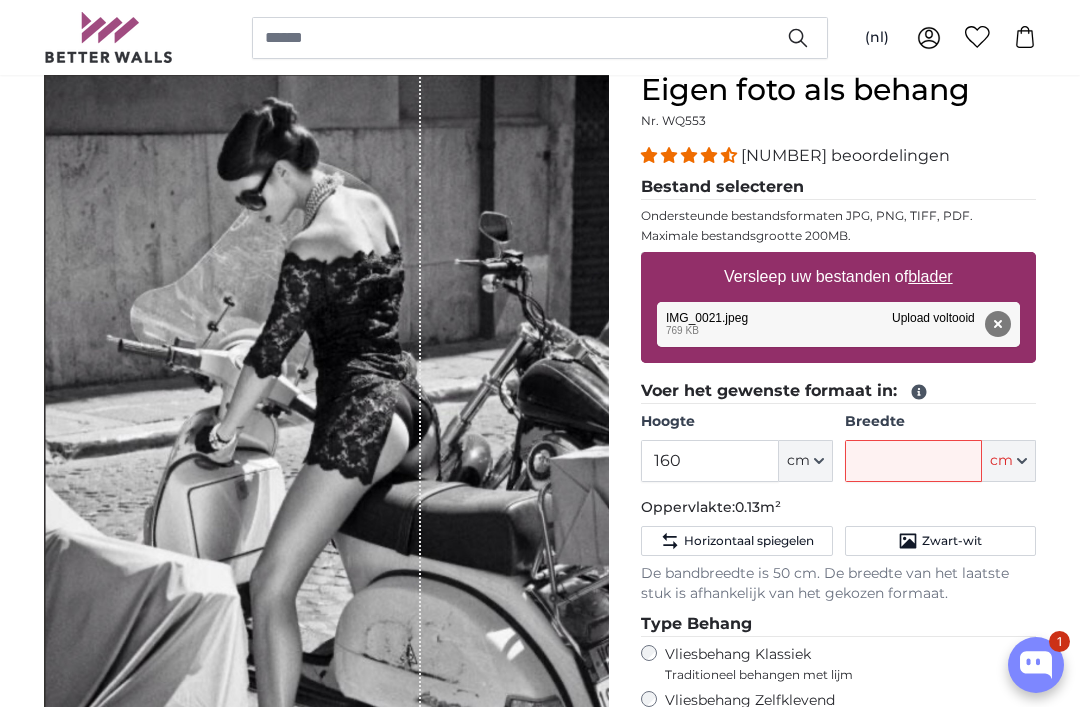 scroll, scrollTop: 196, scrollLeft: 0, axis: vertical 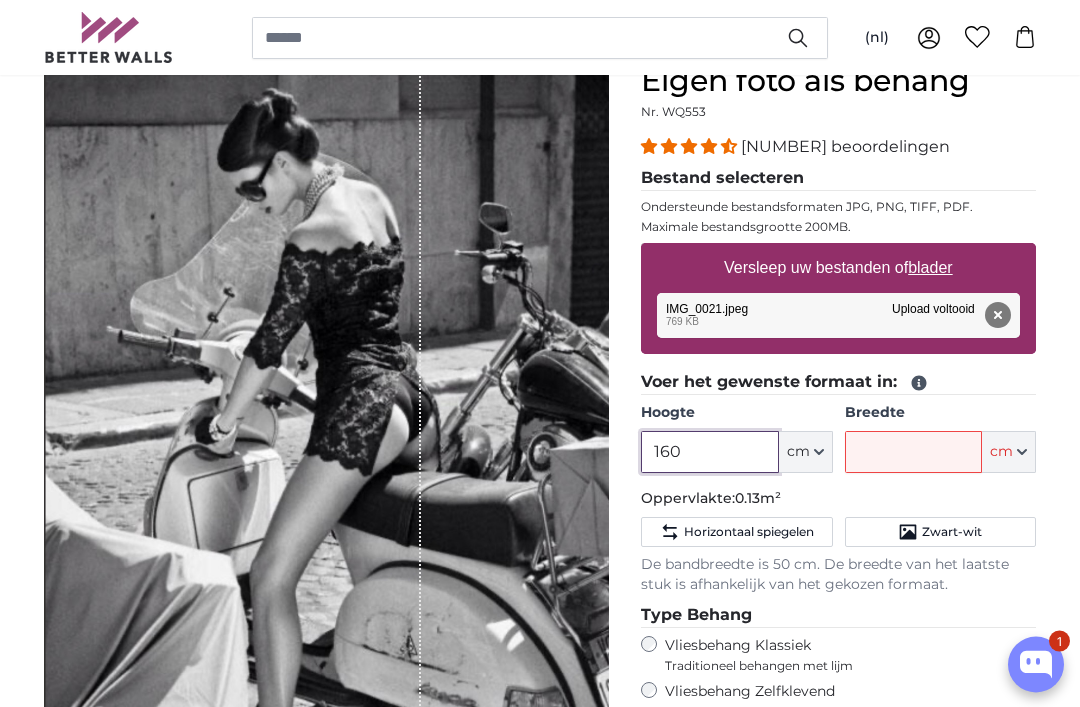 click on "160" at bounding box center [709, 453] 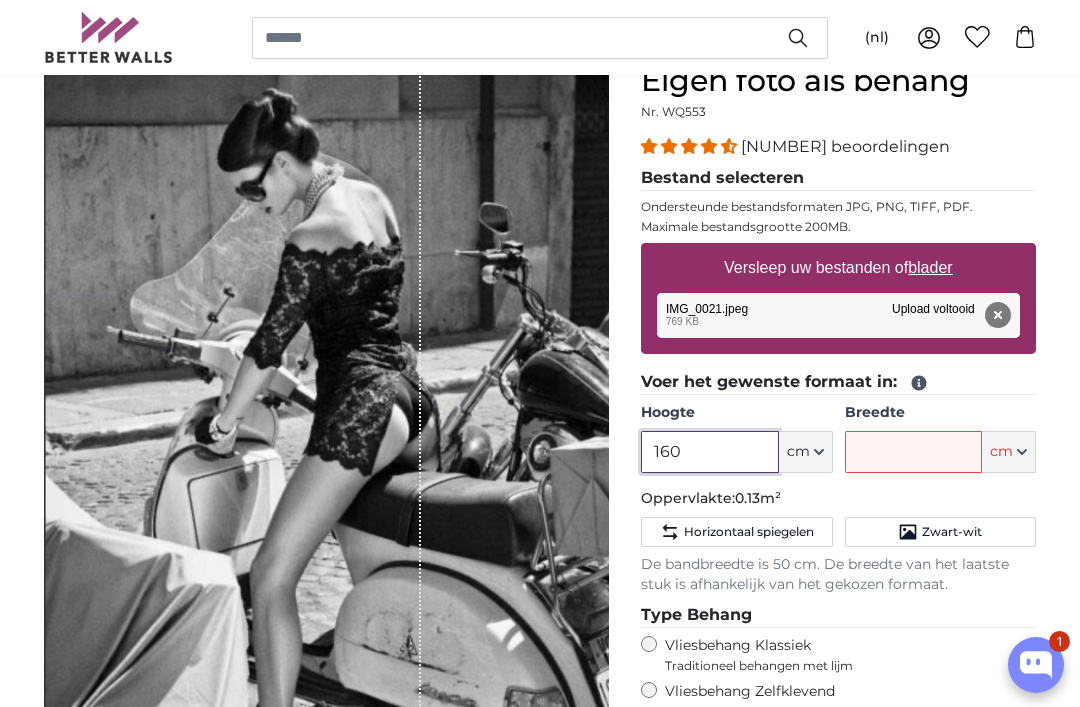 scroll, scrollTop: 196, scrollLeft: 0, axis: vertical 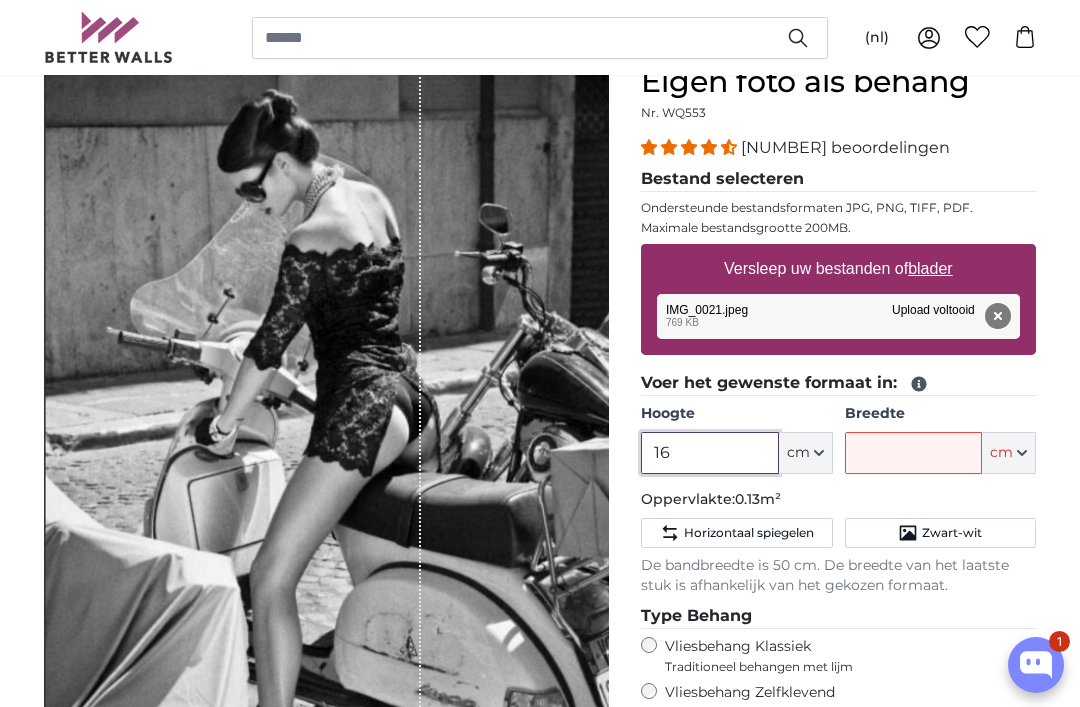 type on "1" 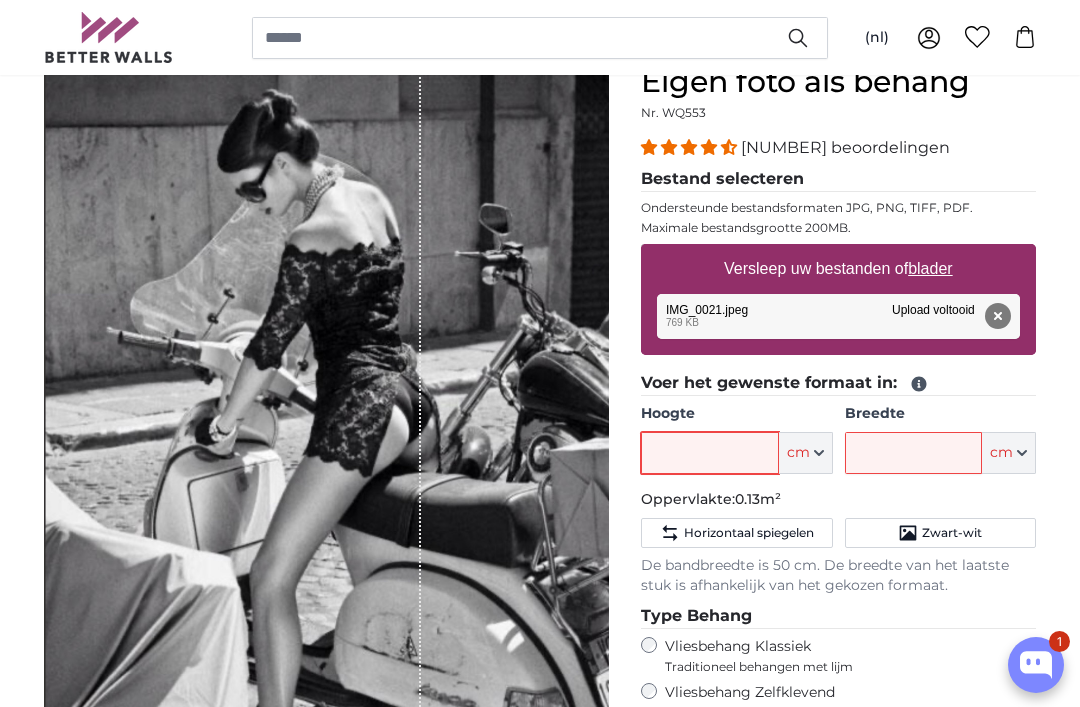 type 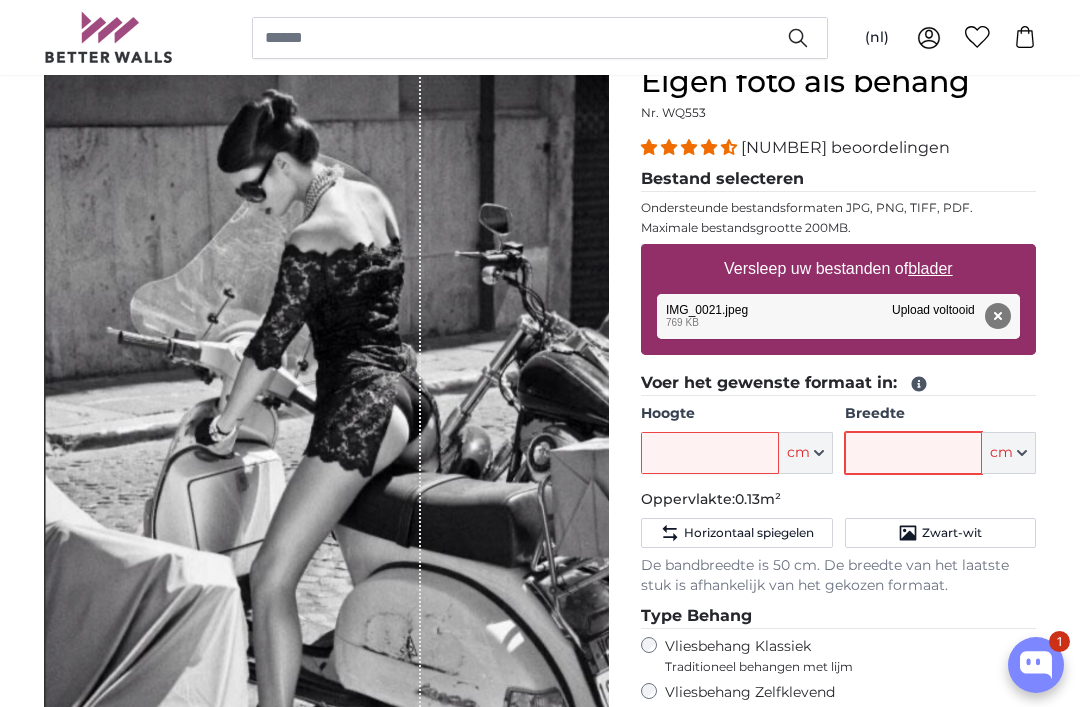 click on "Breedte" at bounding box center (913, 453) 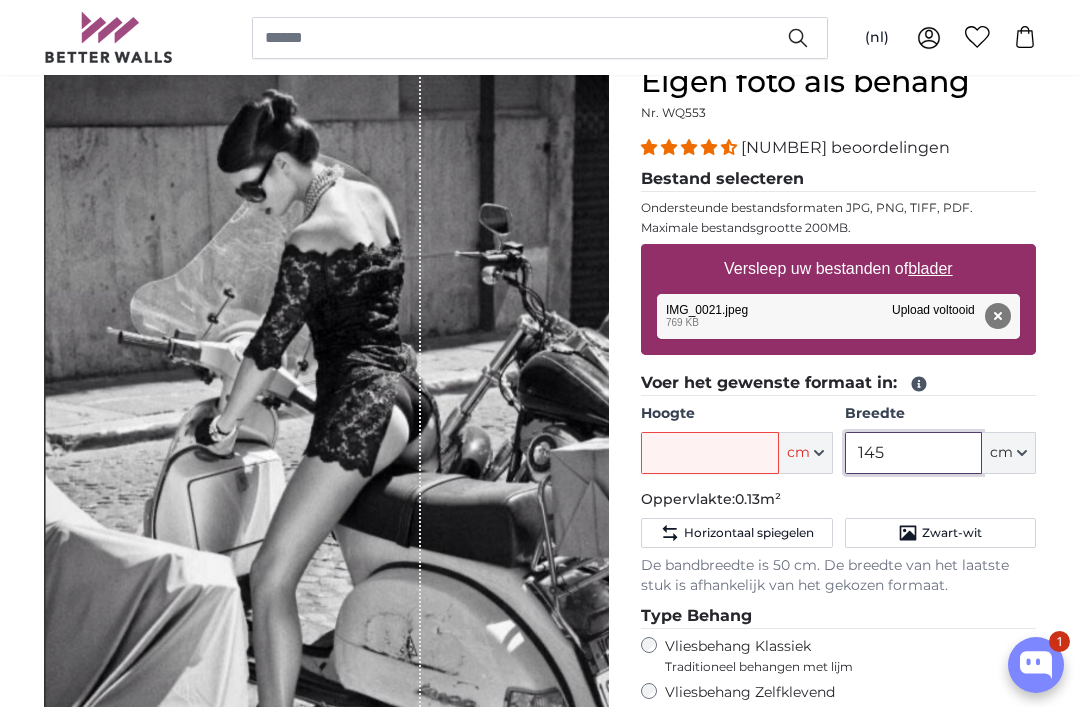 type on "145" 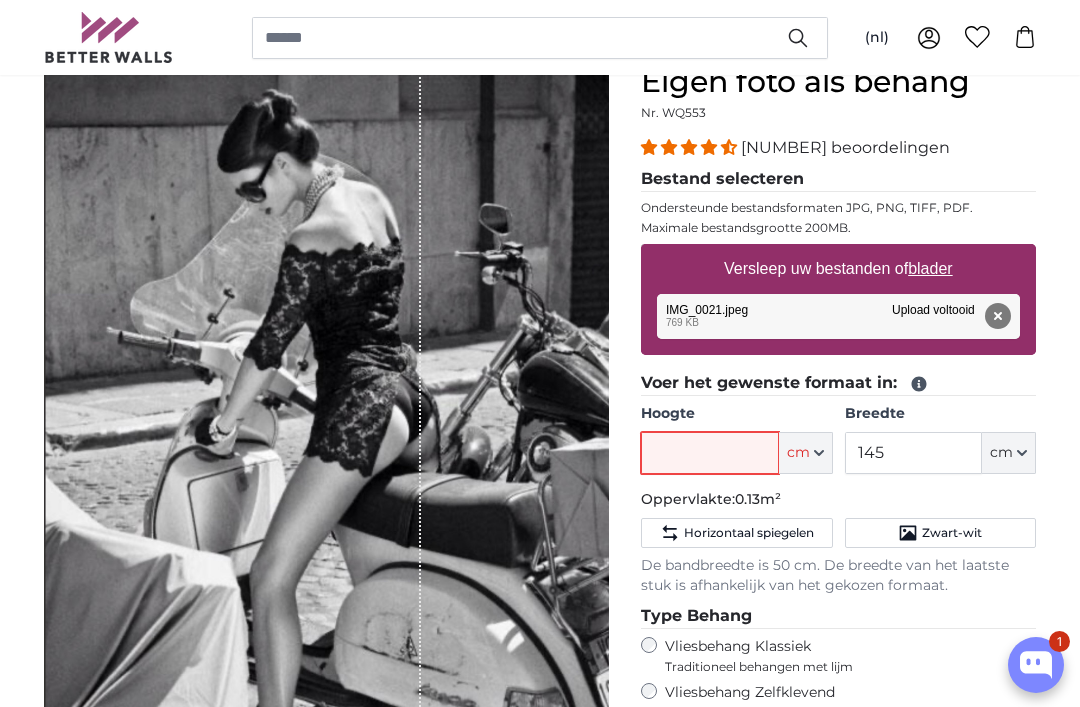 click on "Hoogte" at bounding box center [709, 453] 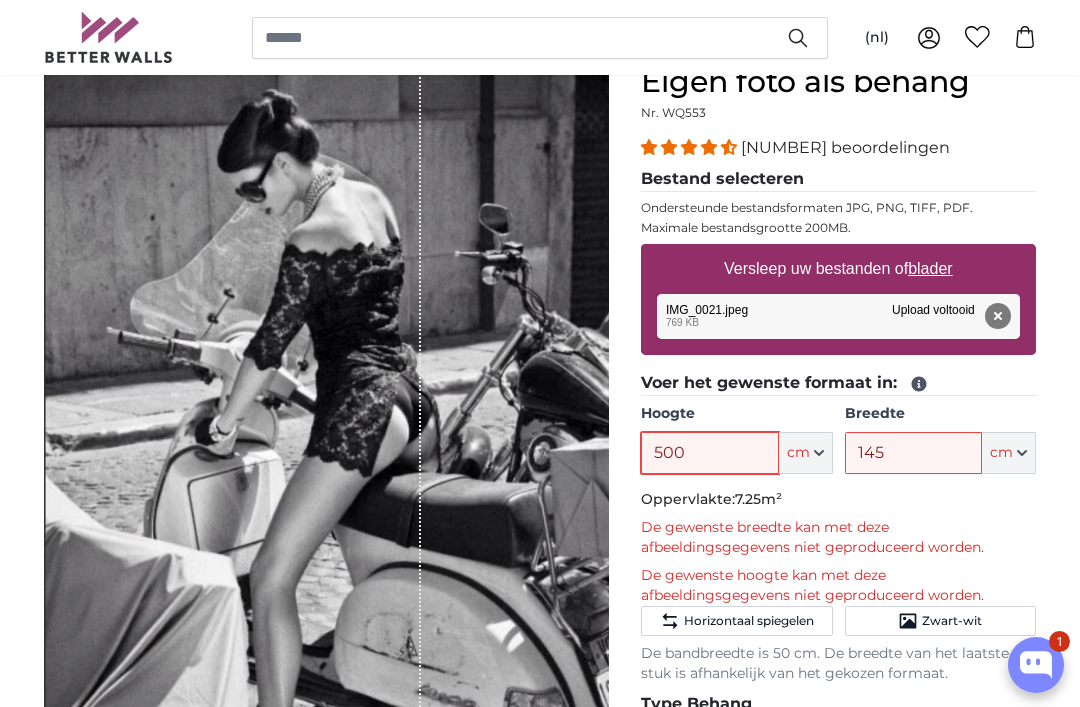 click on "500" at bounding box center [709, 453] 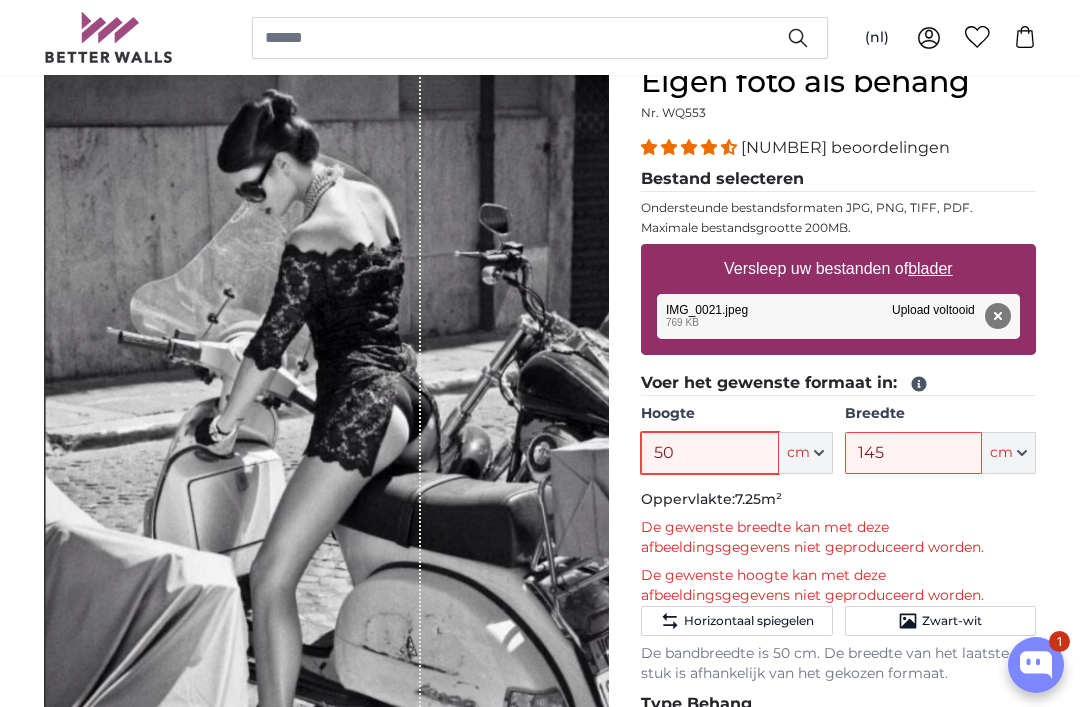 type on "5" 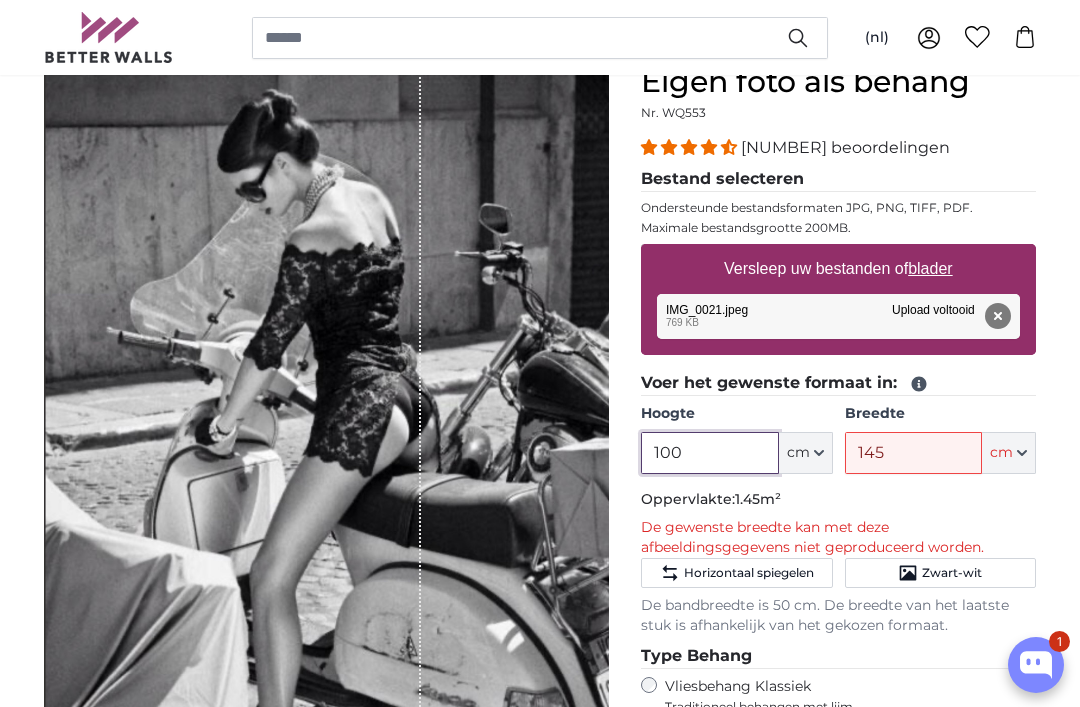 click on "100" at bounding box center [709, 453] 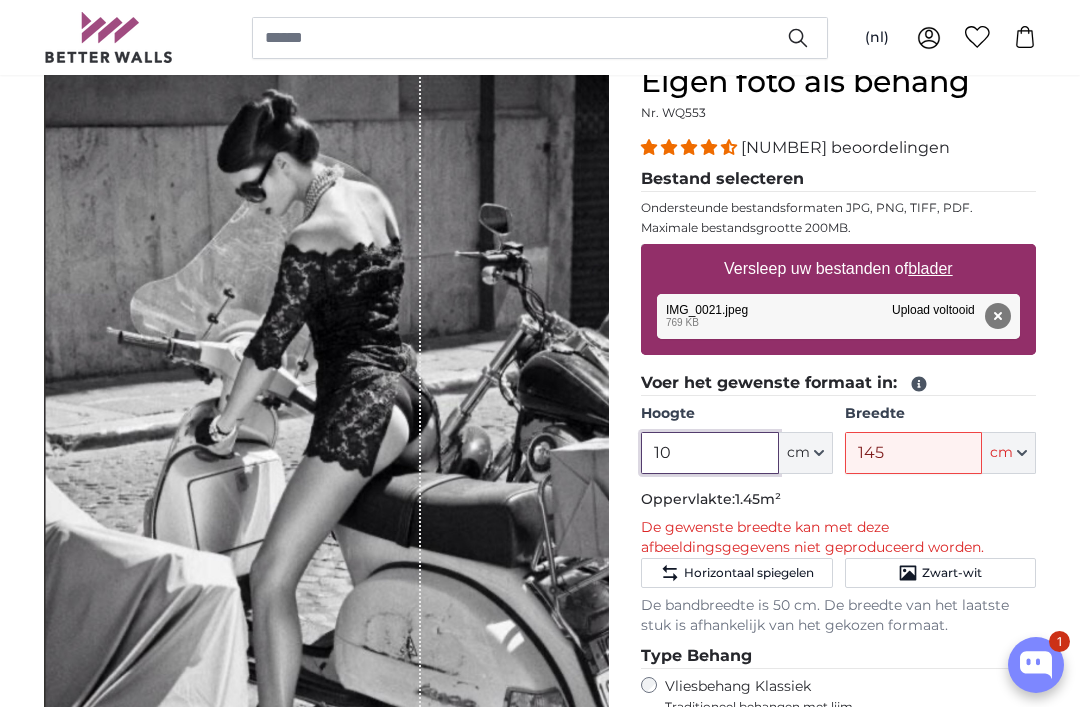 type on "1" 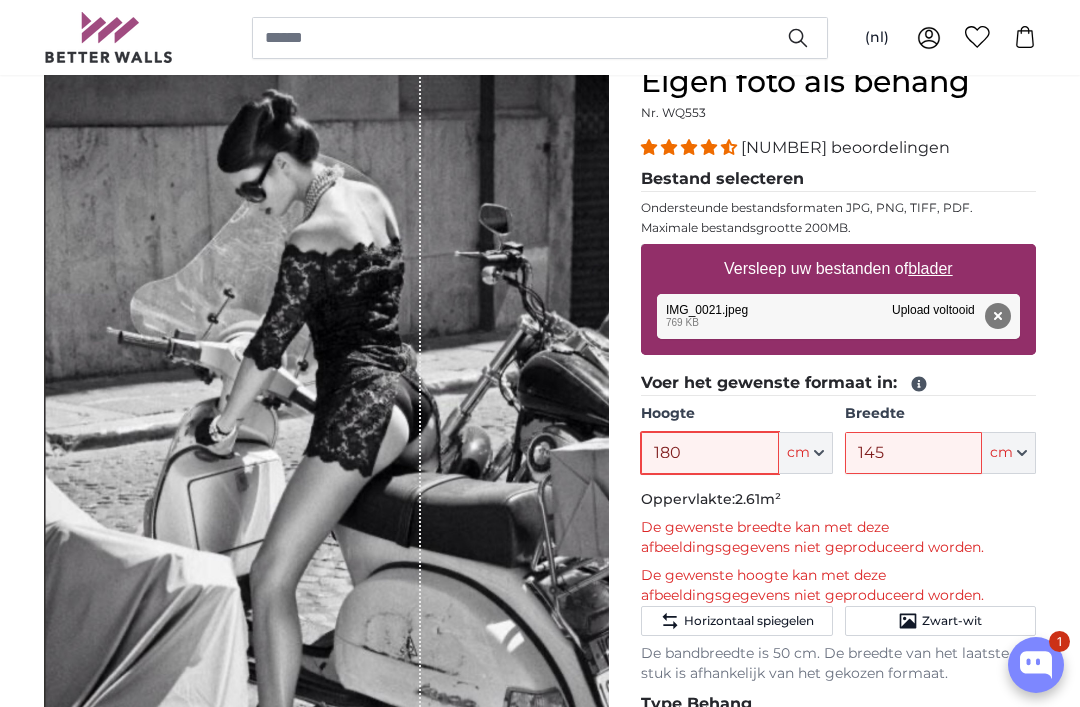 type on "180" 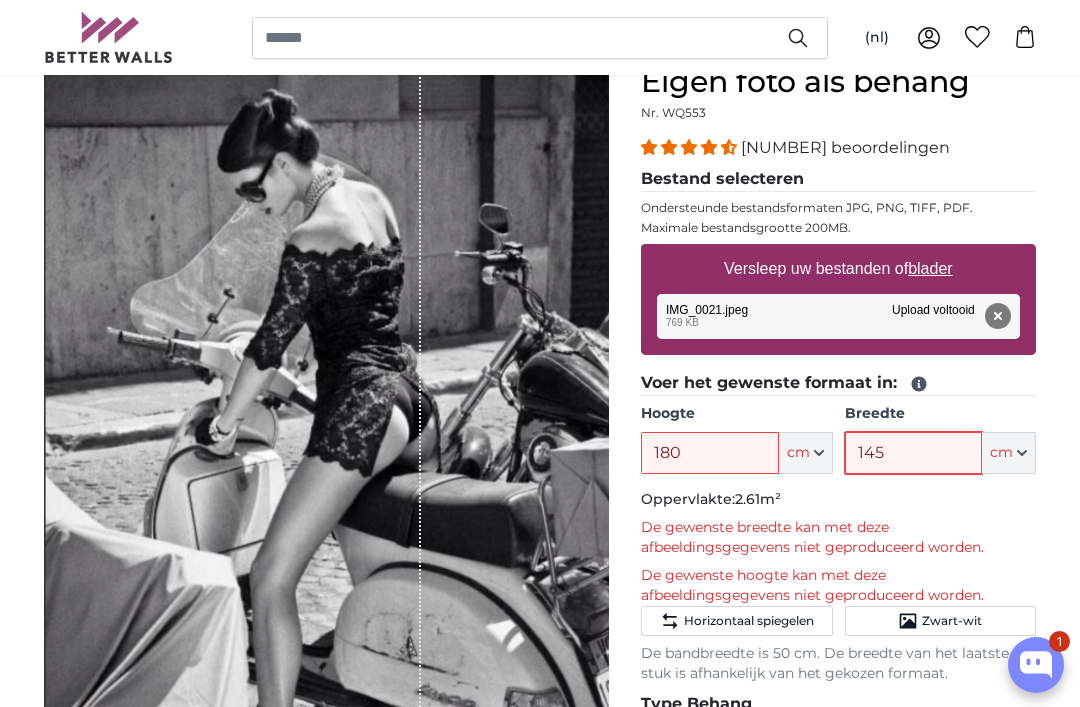 click on "145" at bounding box center [913, 453] 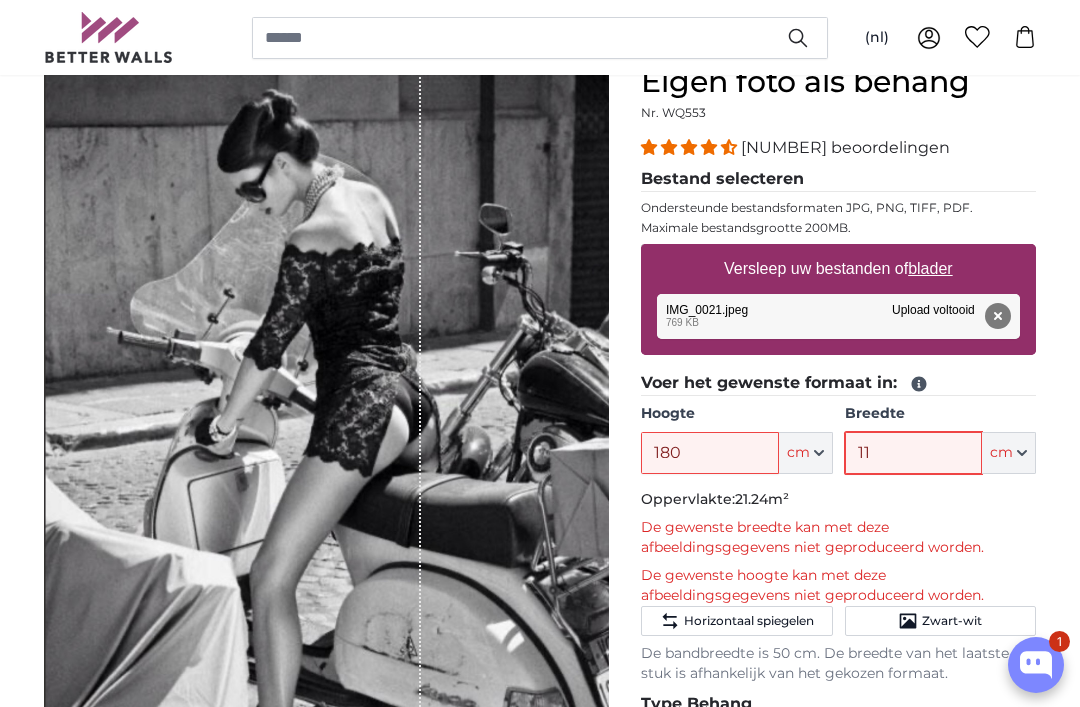 type on "1" 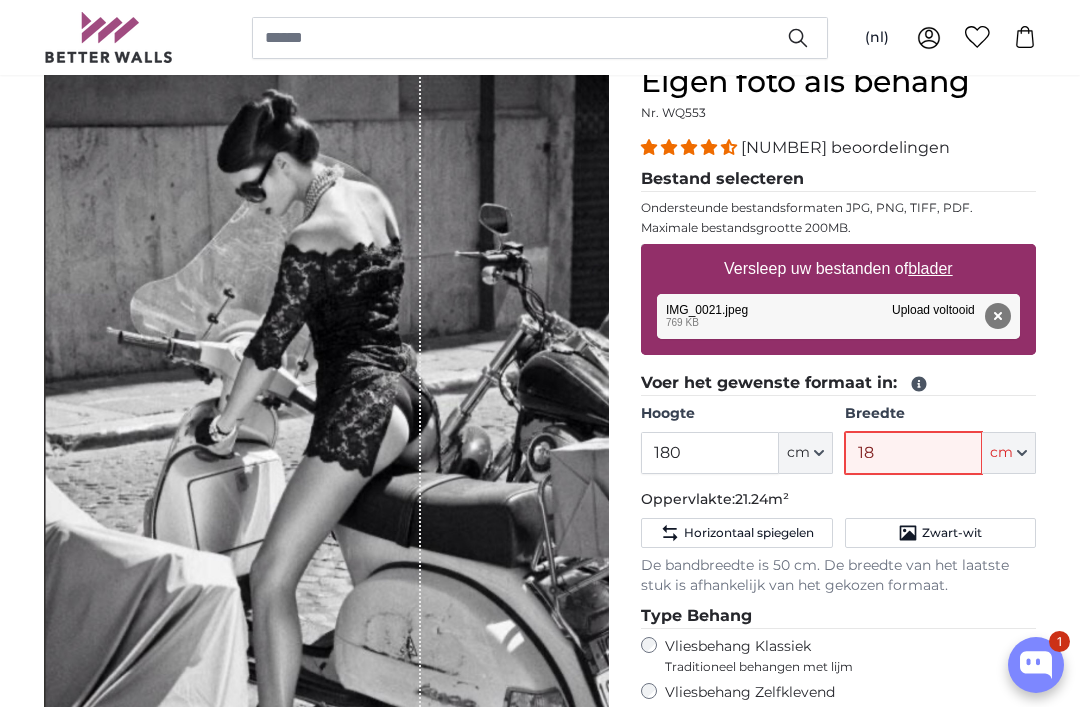 type on "180" 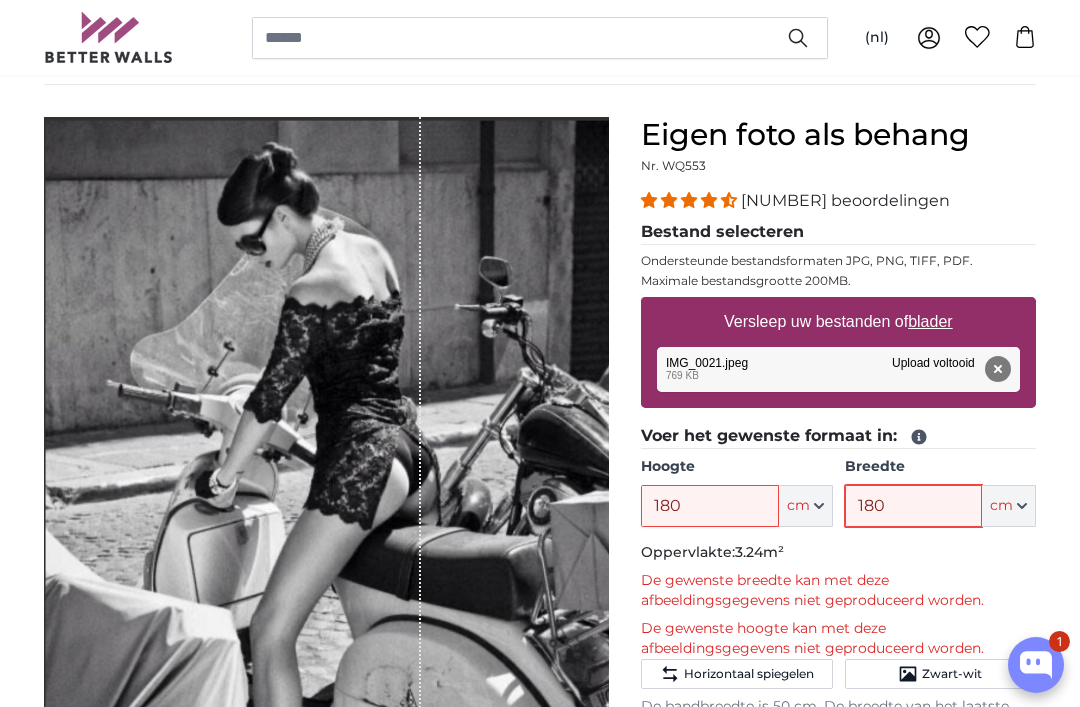 scroll, scrollTop: 136, scrollLeft: 0, axis: vertical 